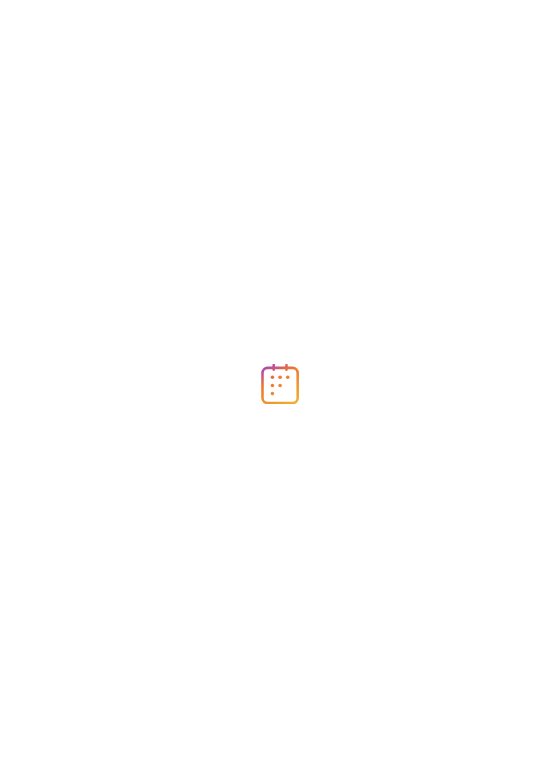 scroll, scrollTop: 0, scrollLeft: 0, axis: both 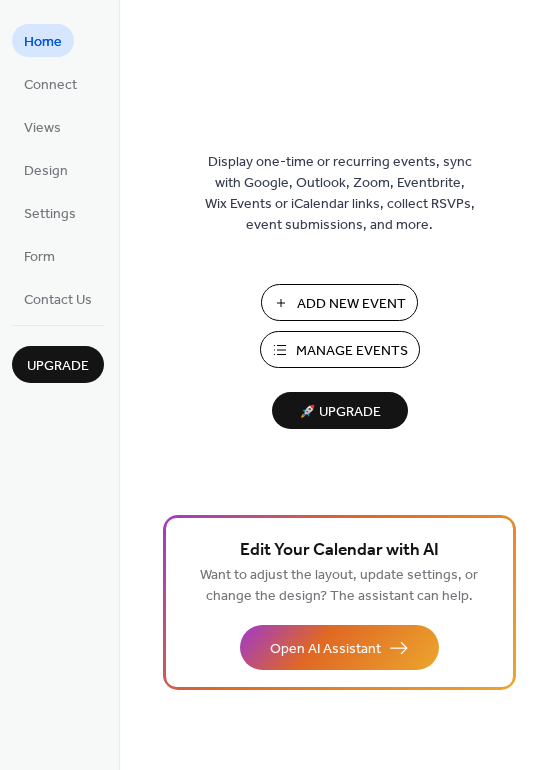 click on "Manage Events" at bounding box center [352, 351] 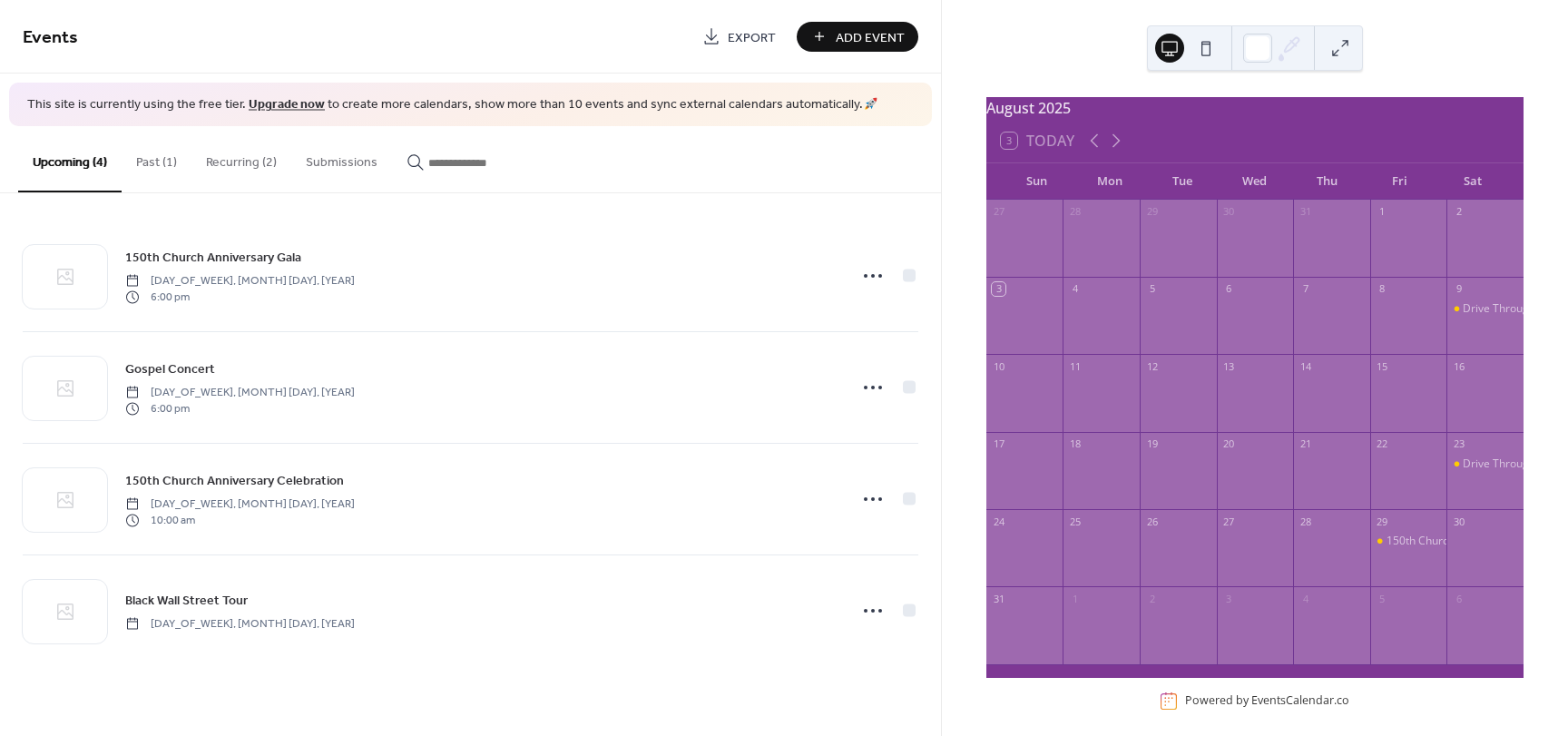 scroll, scrollTop: 0, scrollLeft: 0, axis: both 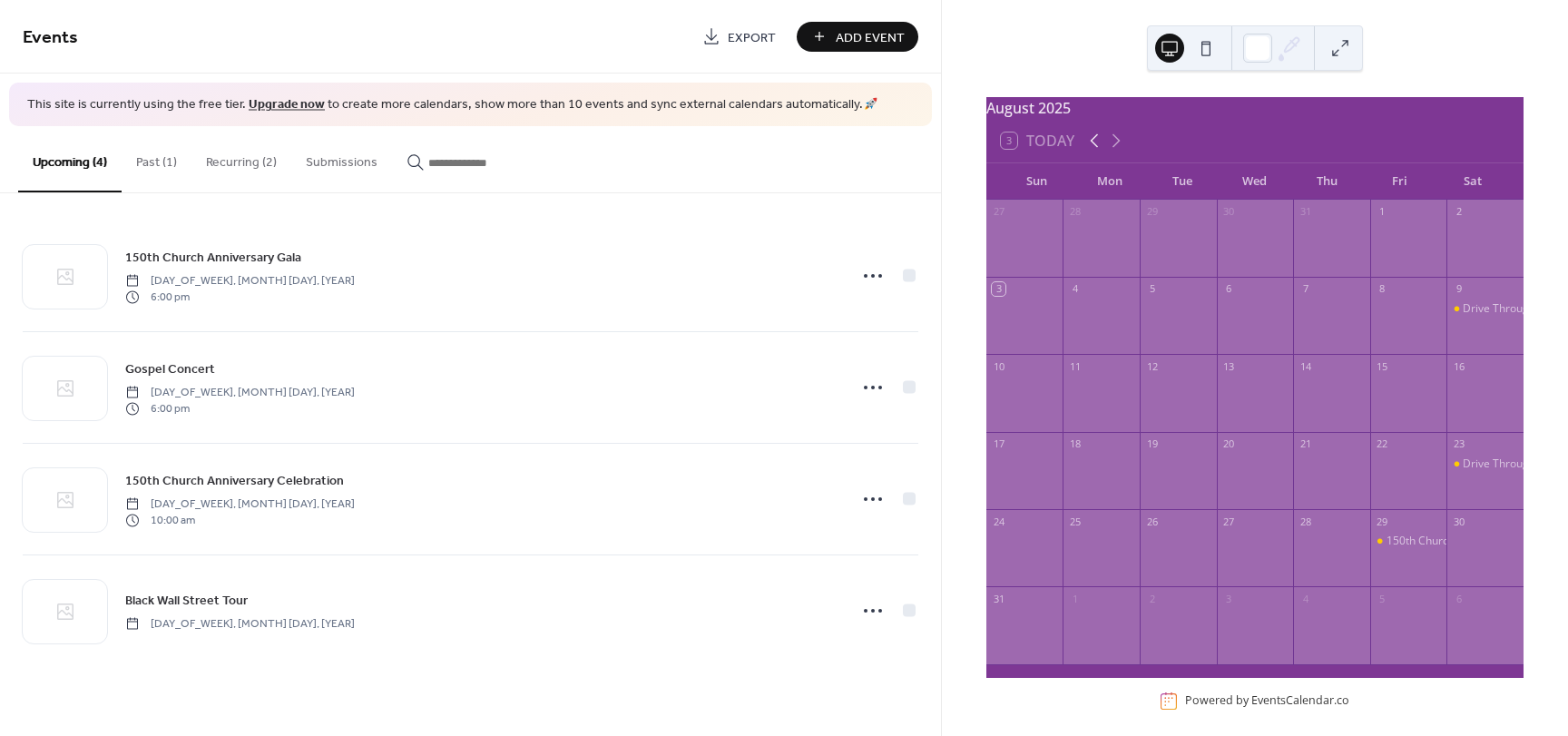 click 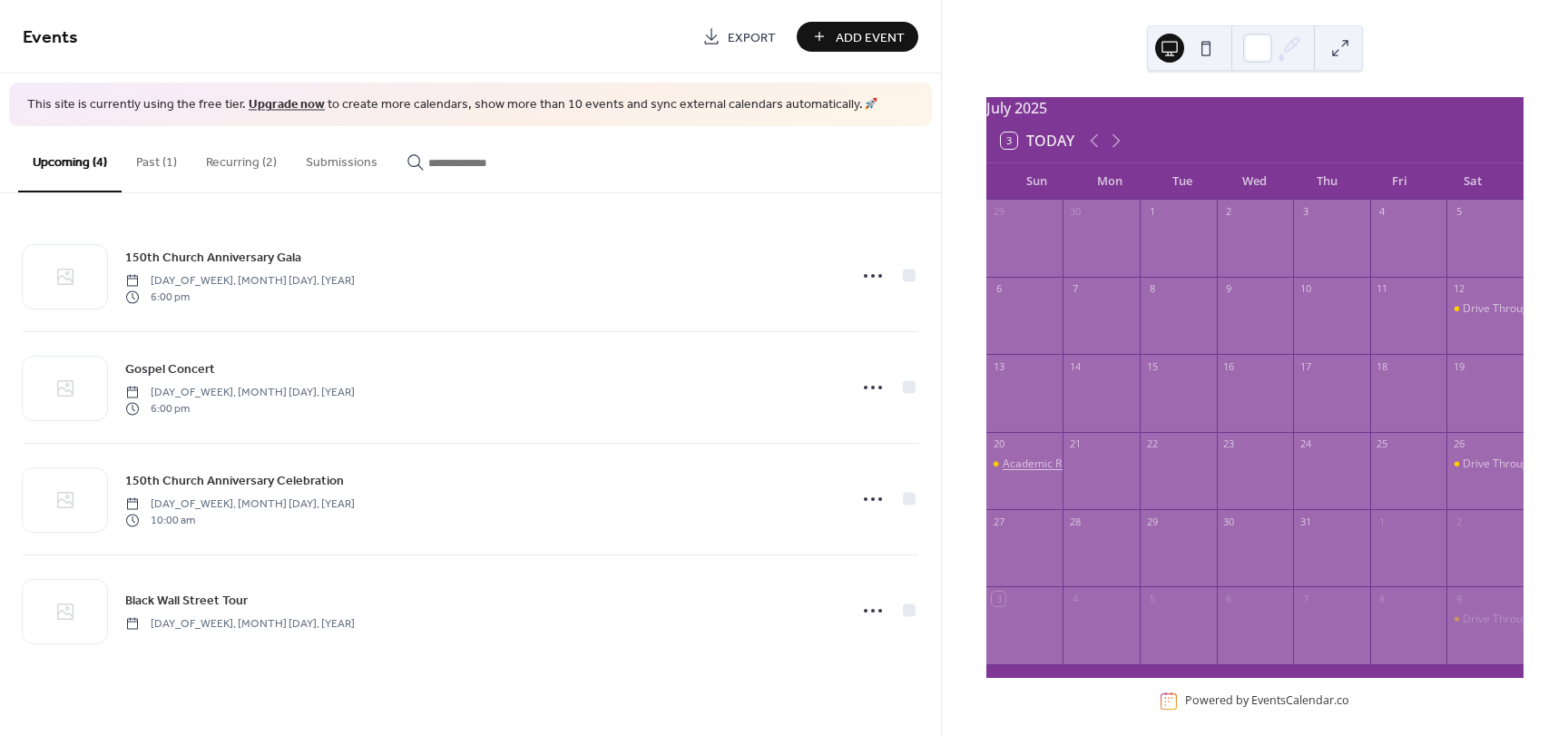 click on "Academic Recognition" at bounding box center (1058, 464) 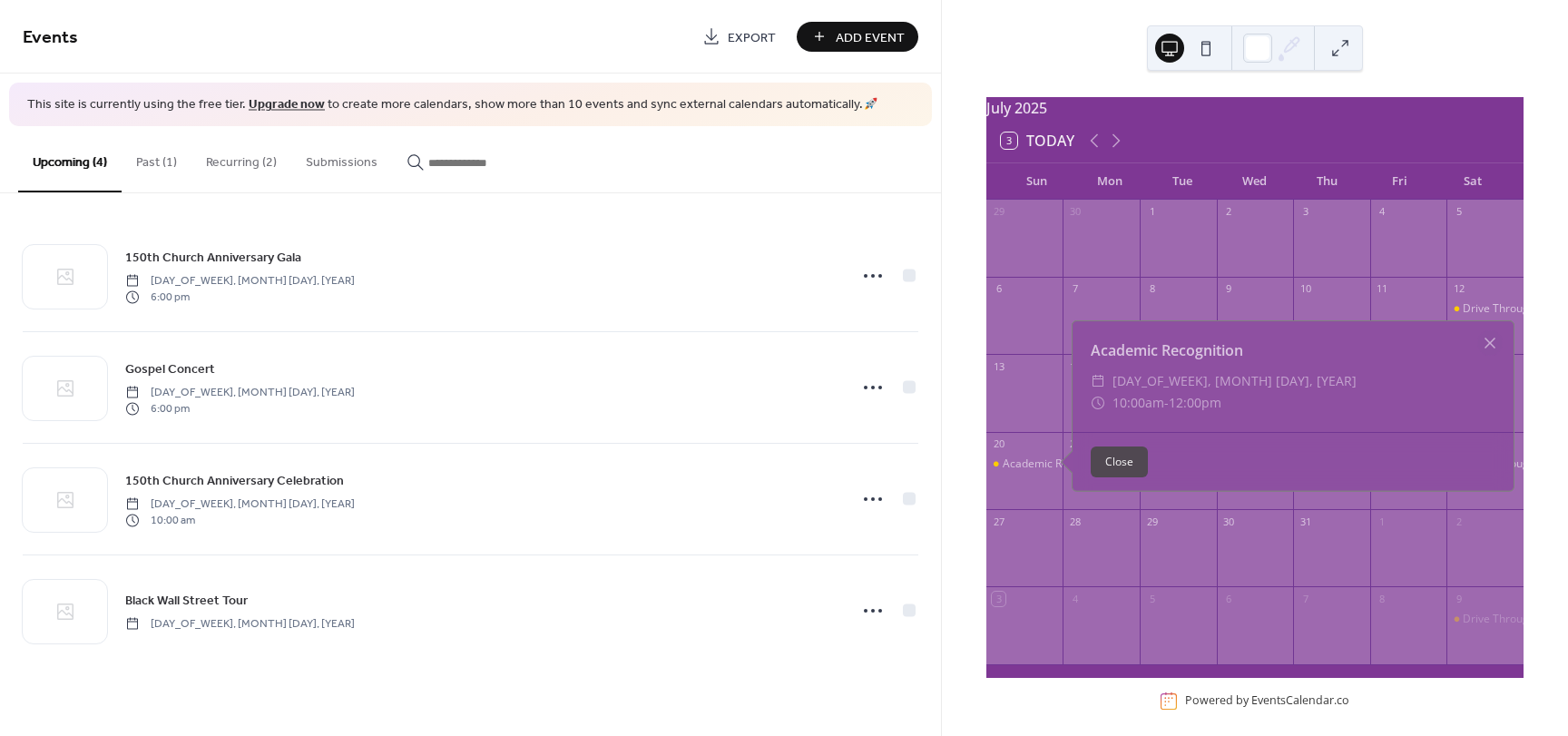 click on "Close" at bounding box center (1119, 462) 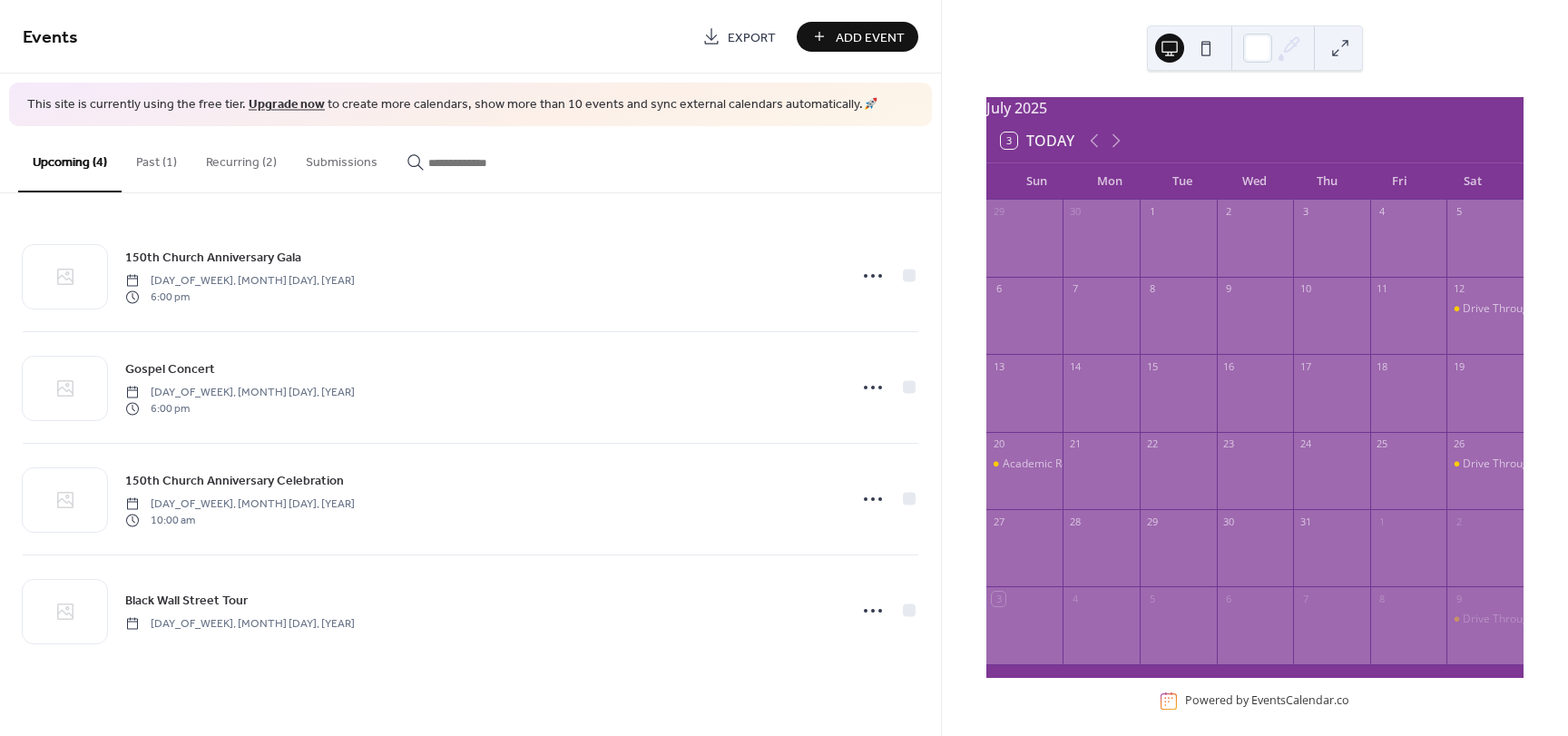 click on "Past (1)" at bounding box center (156, 158) 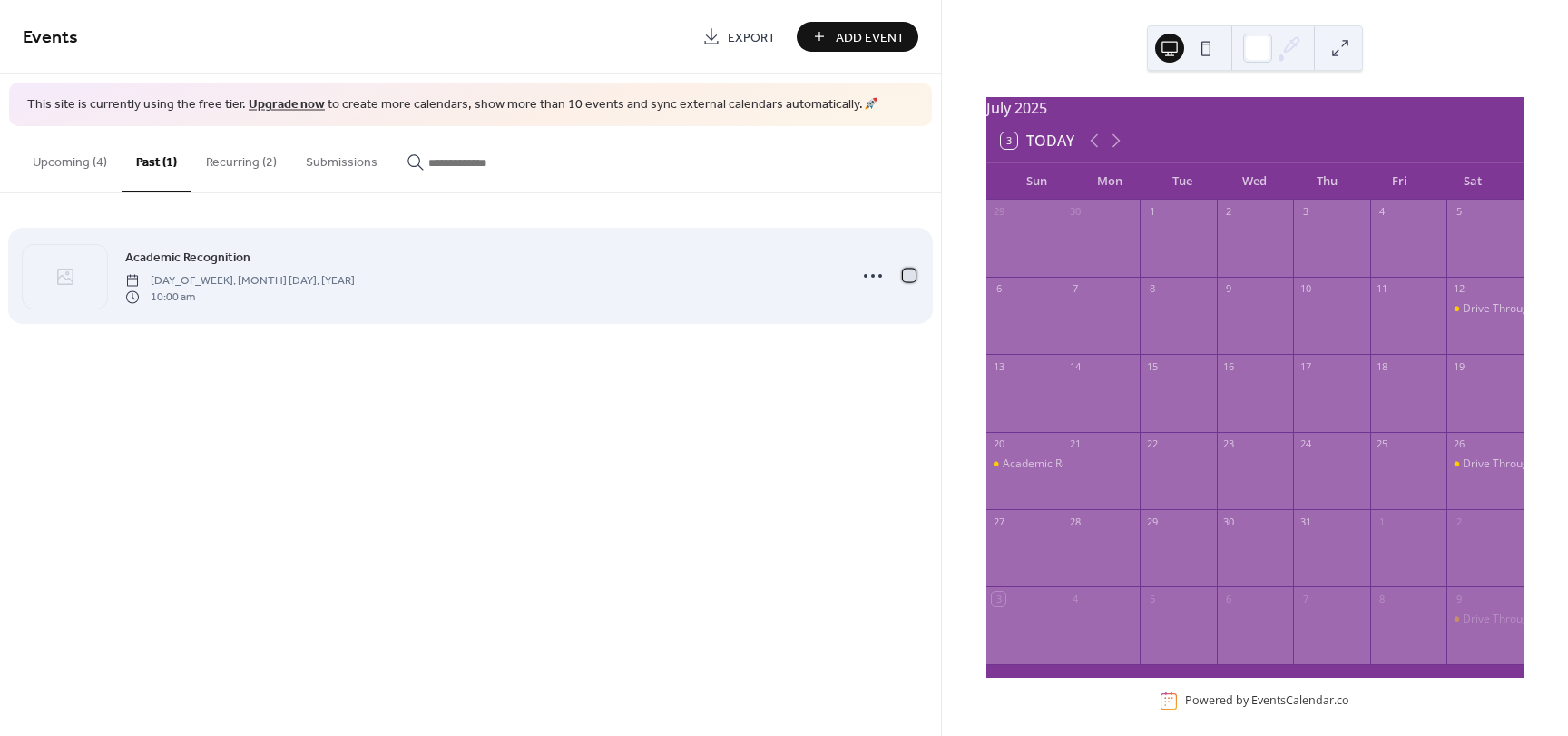 click at bounding box center [909, 275] 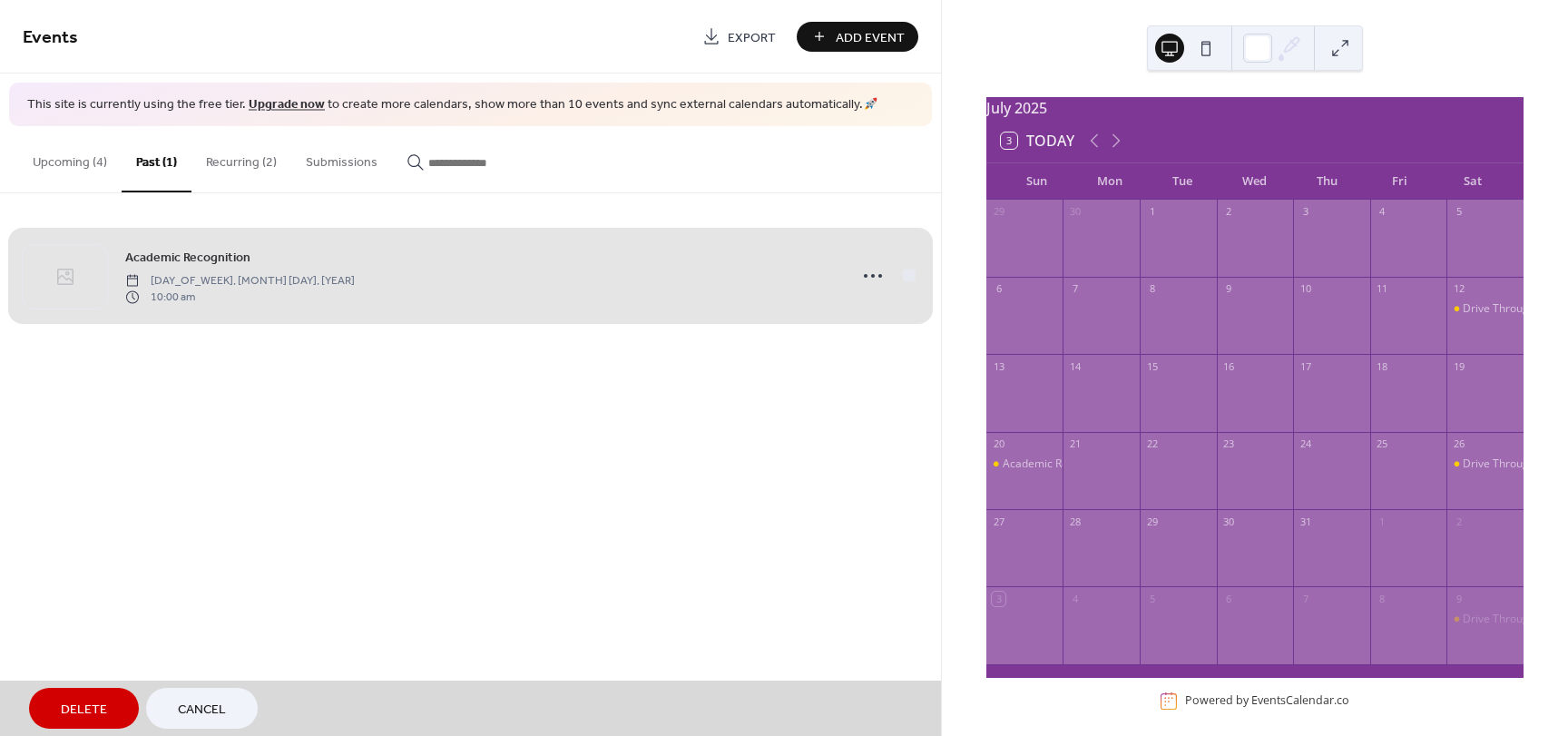 click on "Delete" at bounding box center (83, 710) 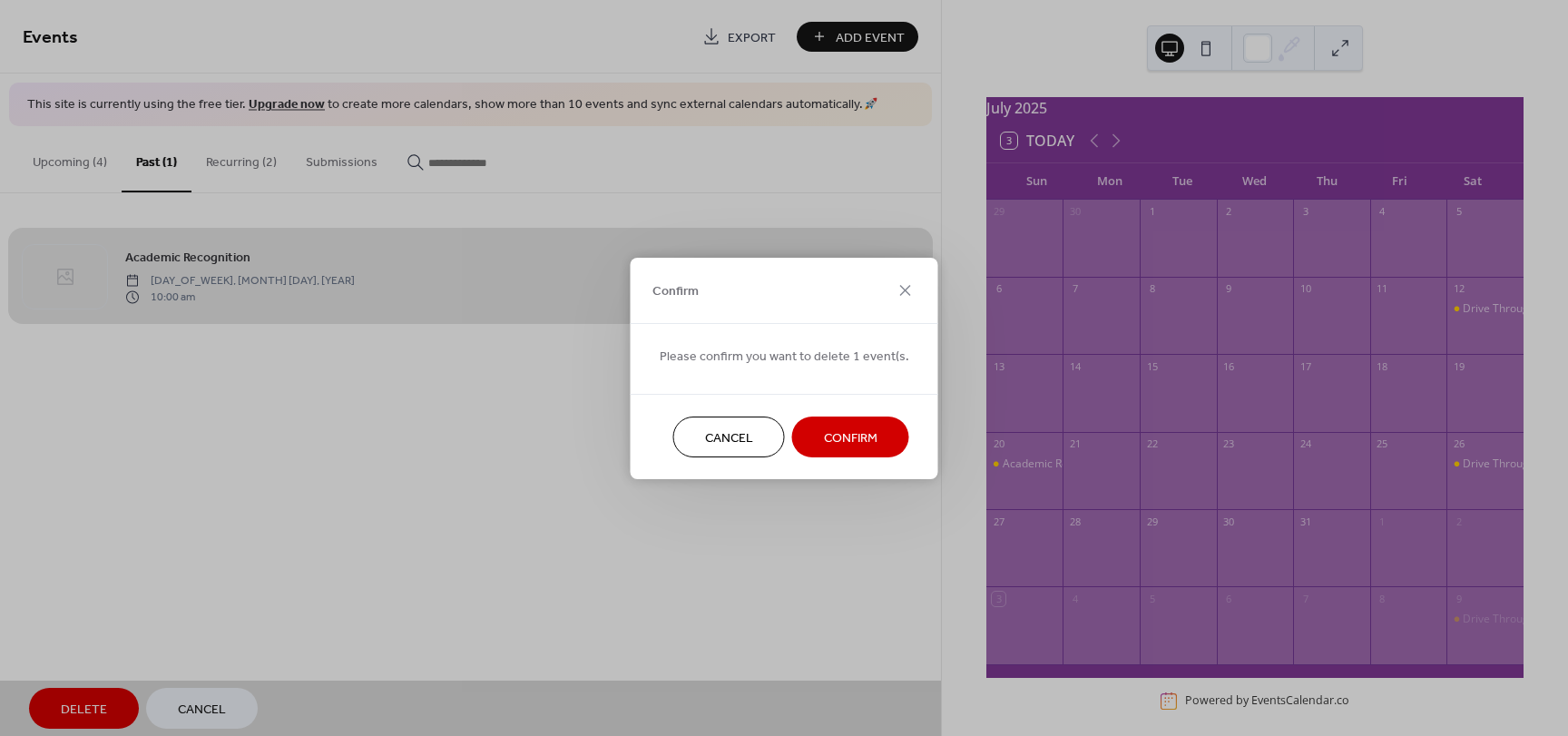 click on "Confirm" at bounding box center (850, 437) 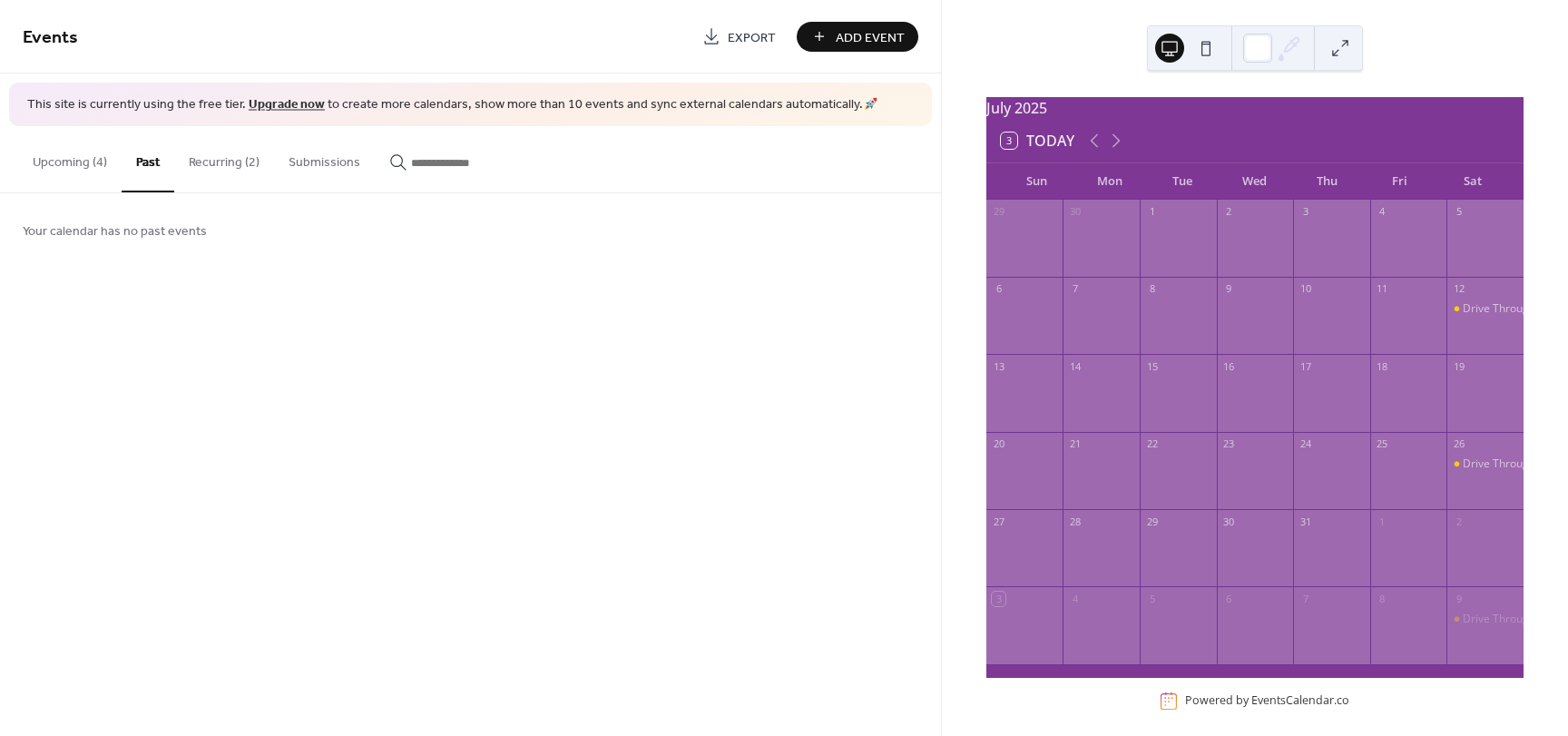 click on "Upcoming (4)" at bounding box center [70, 158] 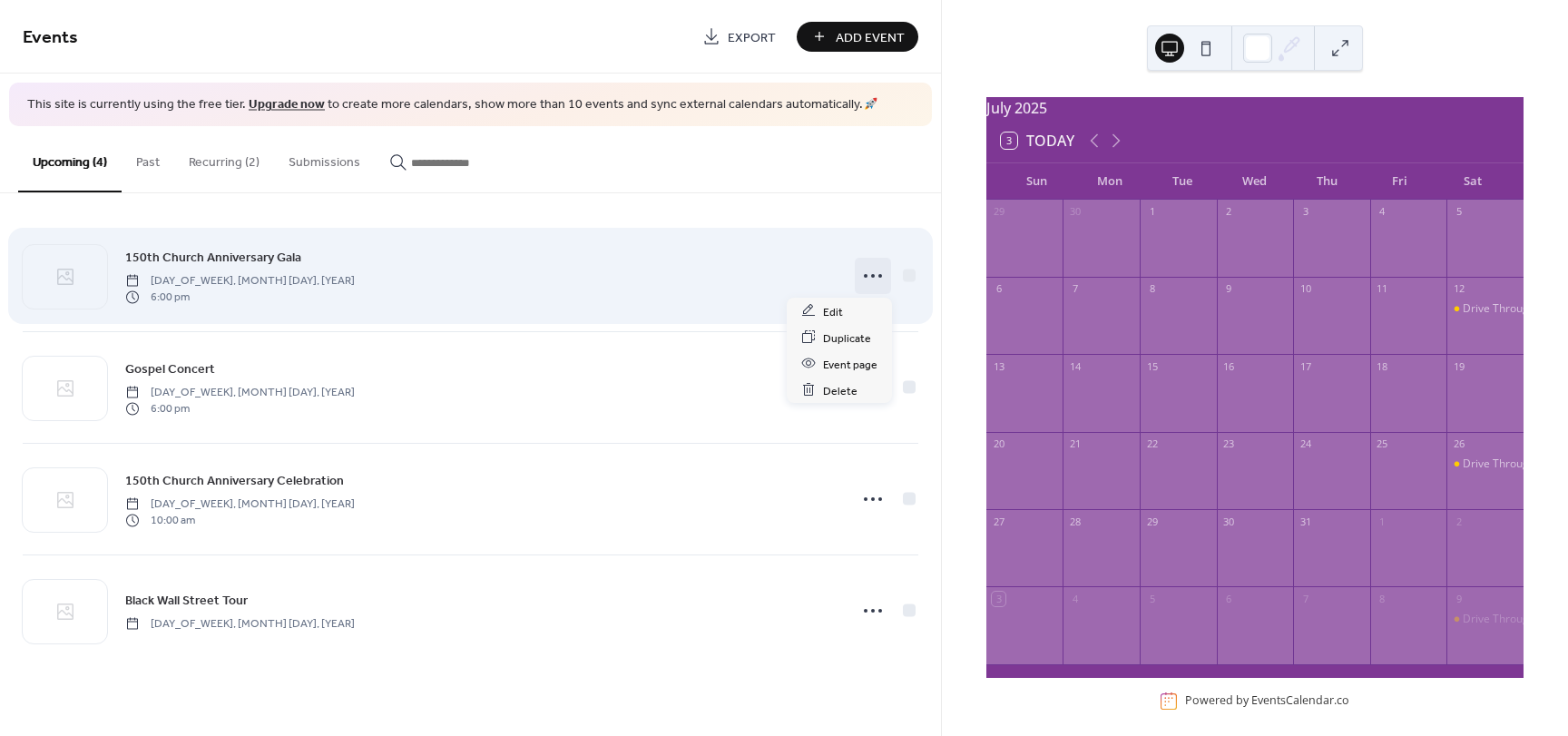 click 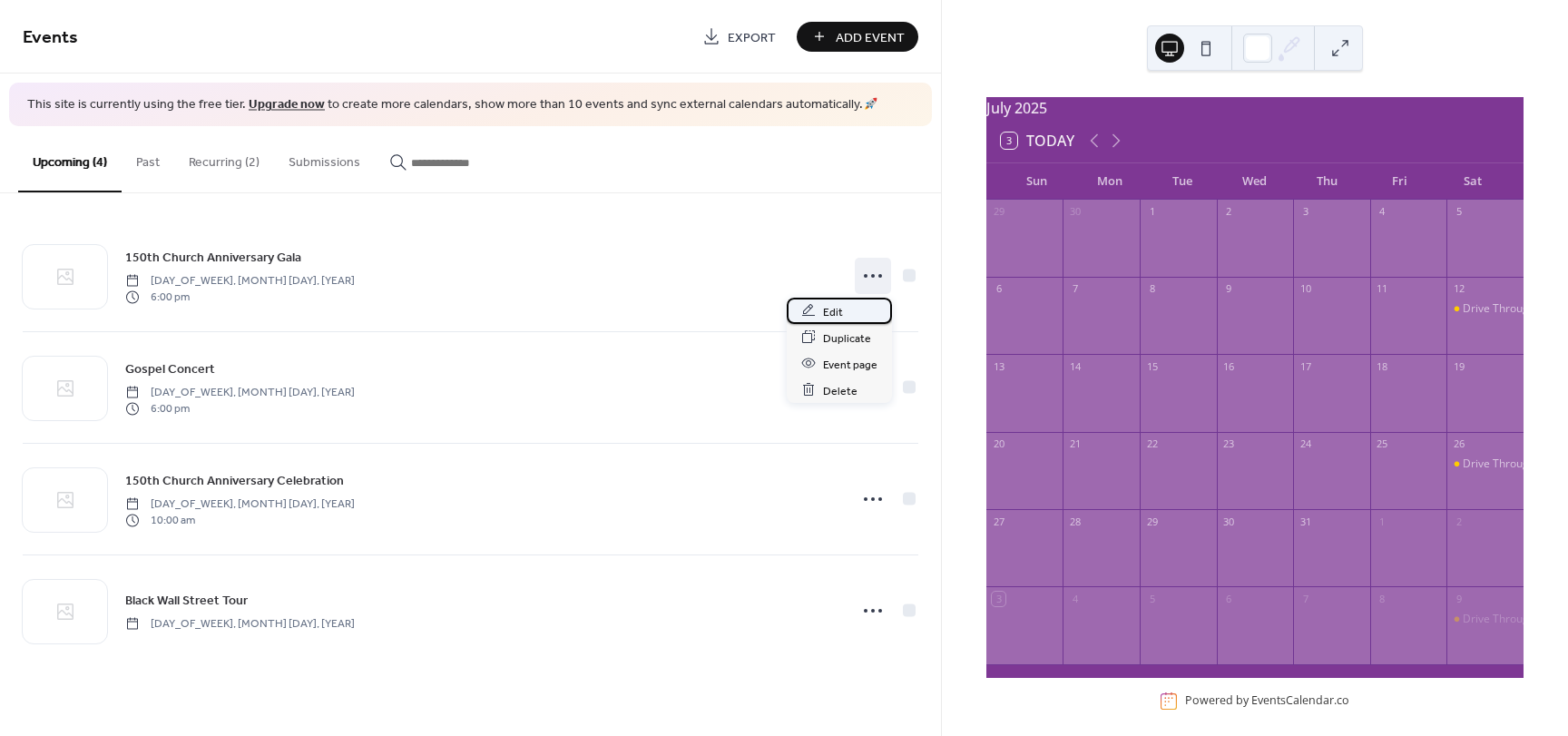 click on "Edit" at bounding box center [833, 311] 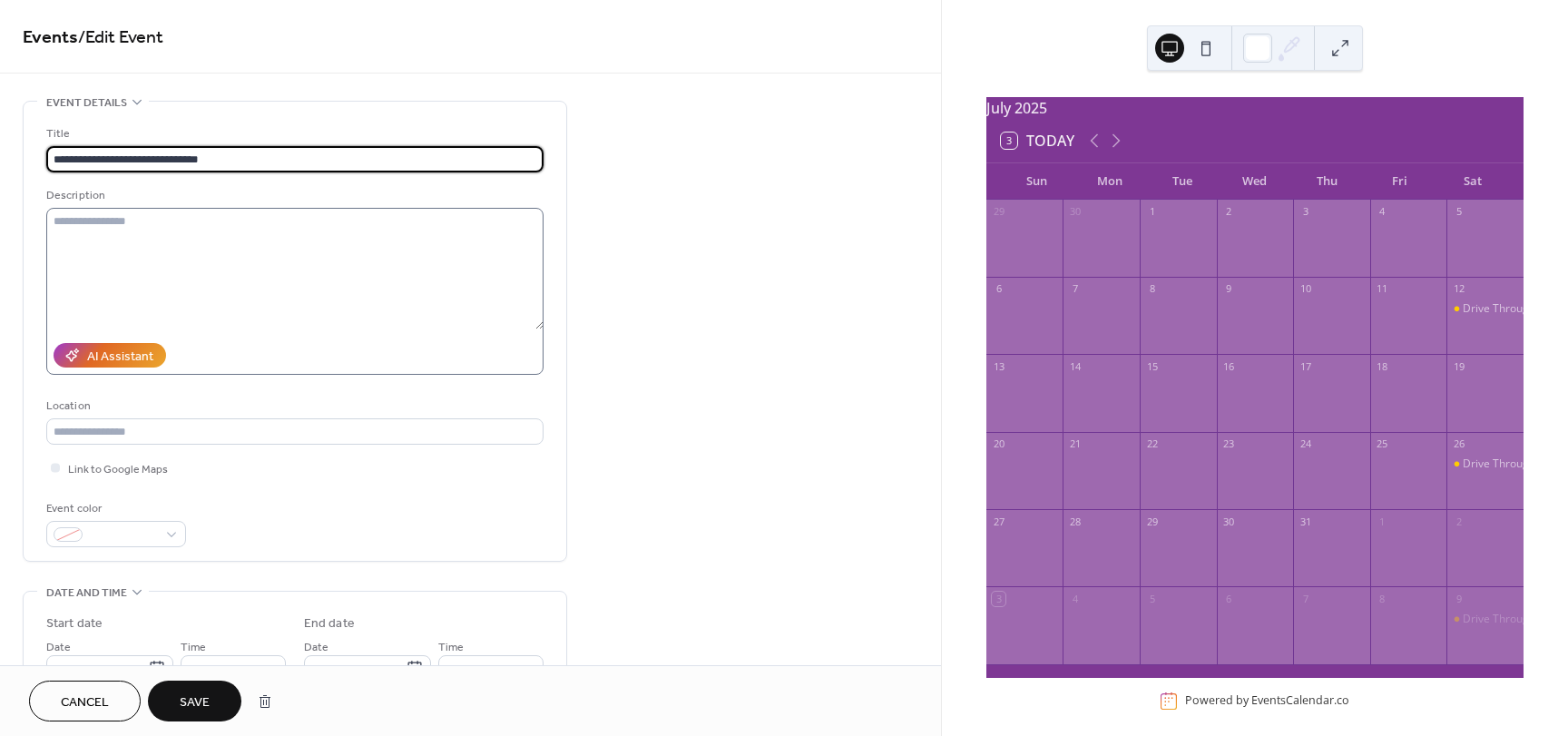 type on "**********" 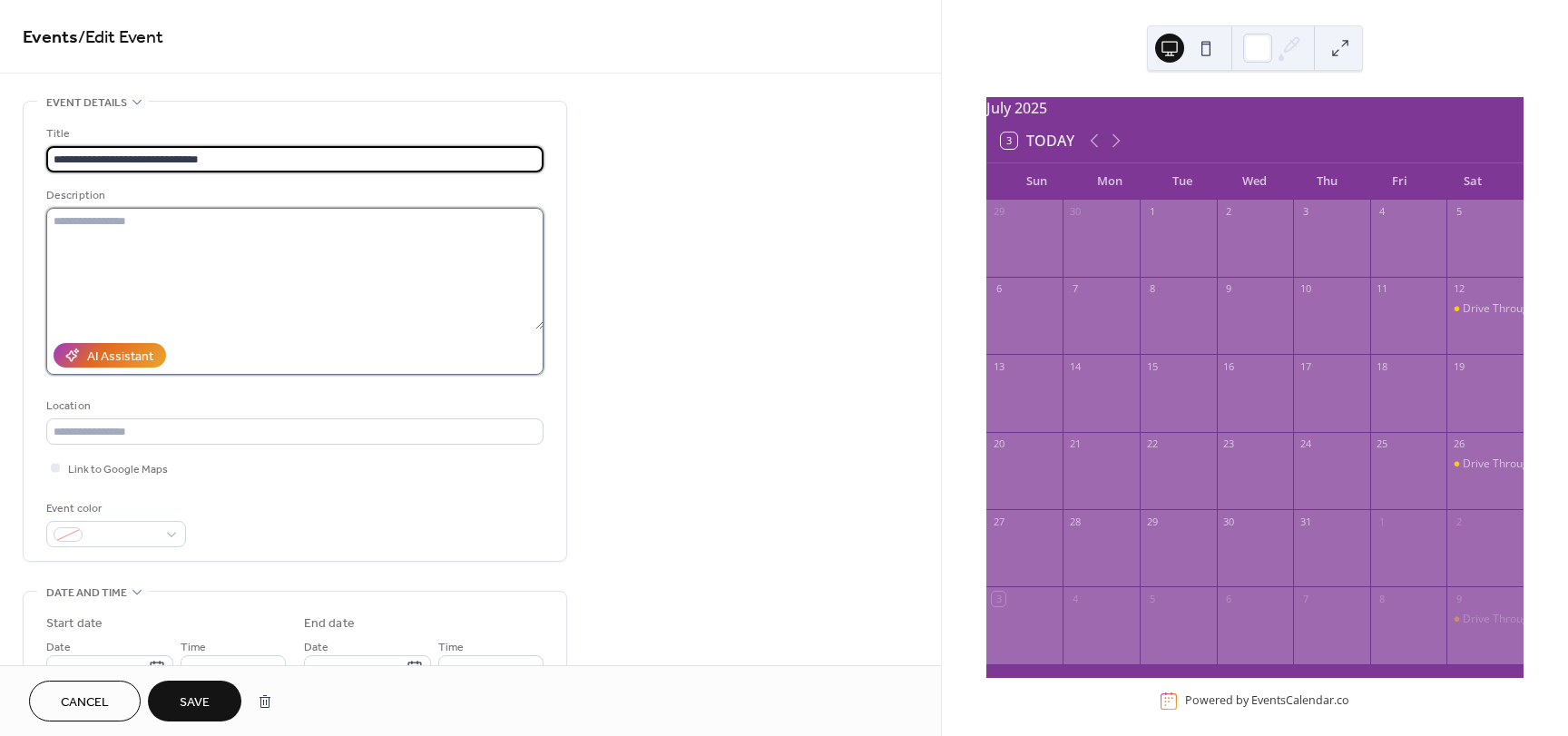 click at bounding box center [295, 269] 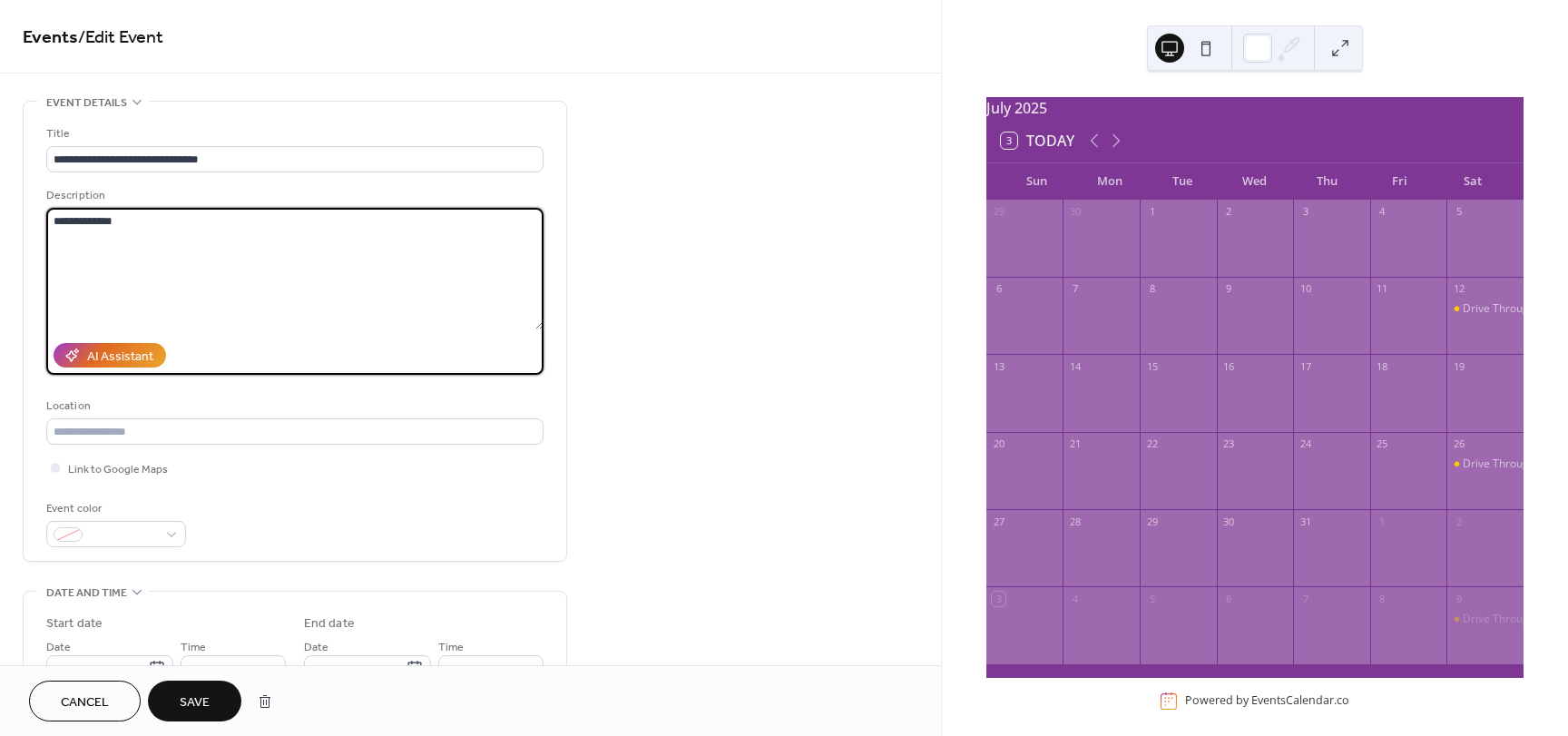 type on "**********" 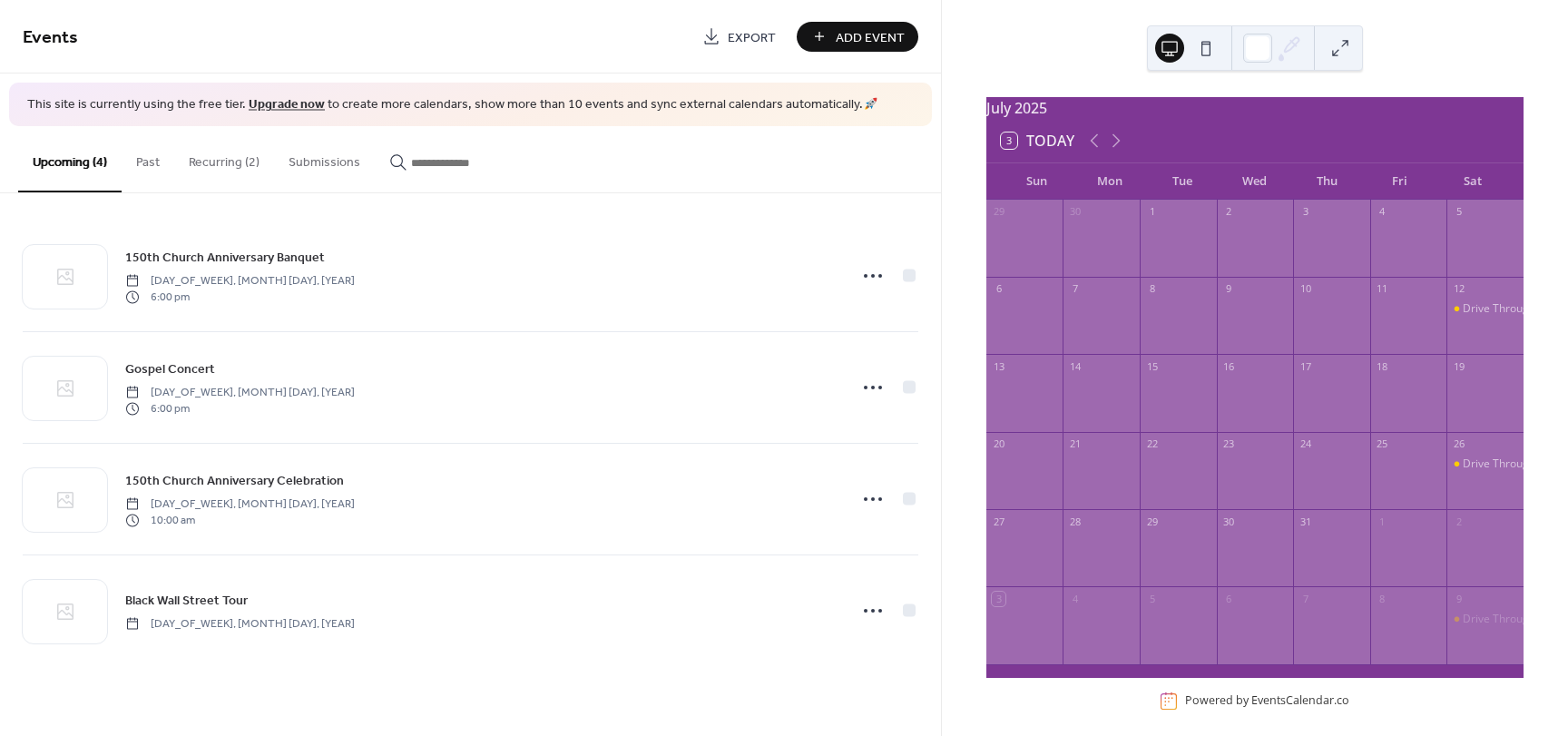 click on "Add Event" at bounding box center (870, 37) 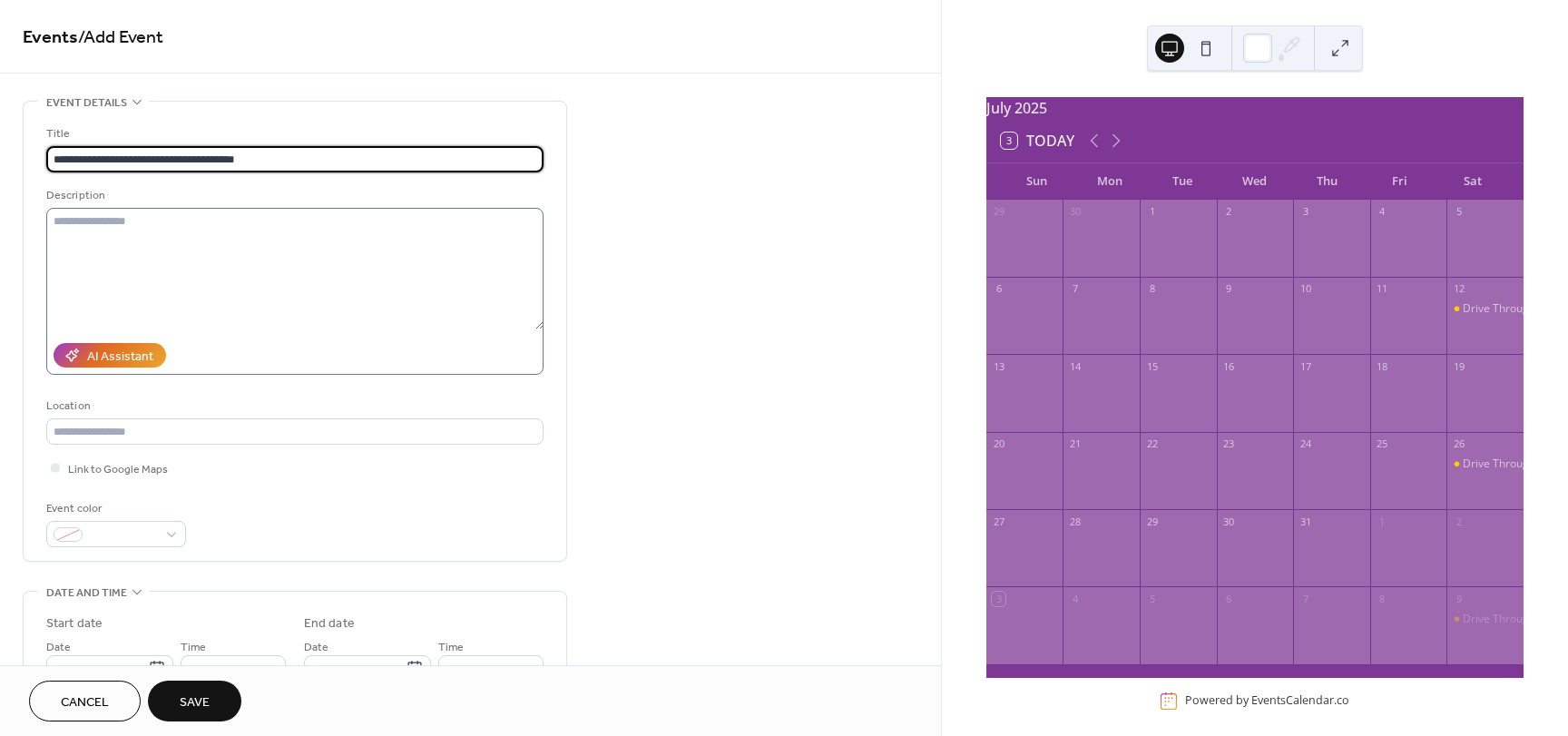 type on "**********" 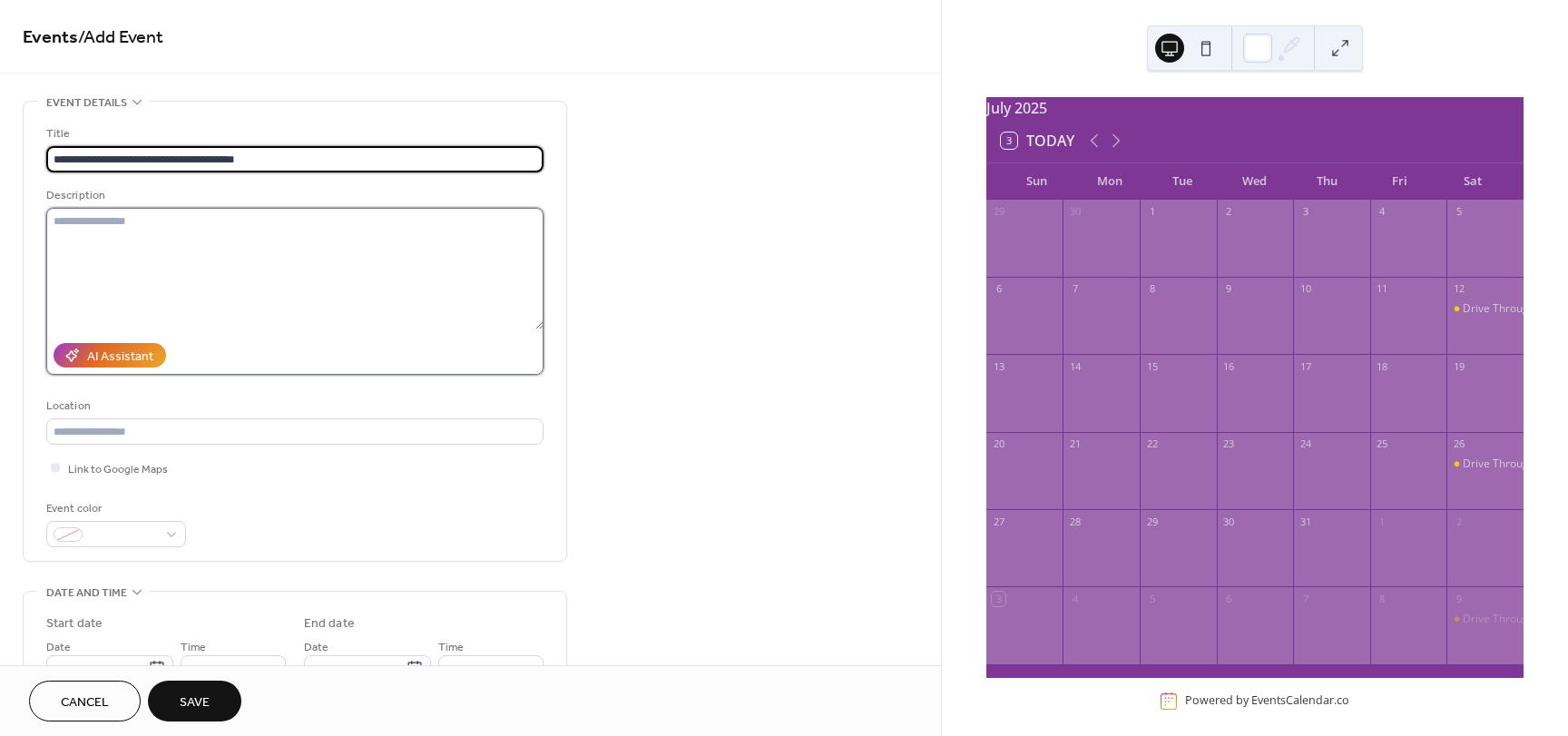 click at bounding box center [295, 269] 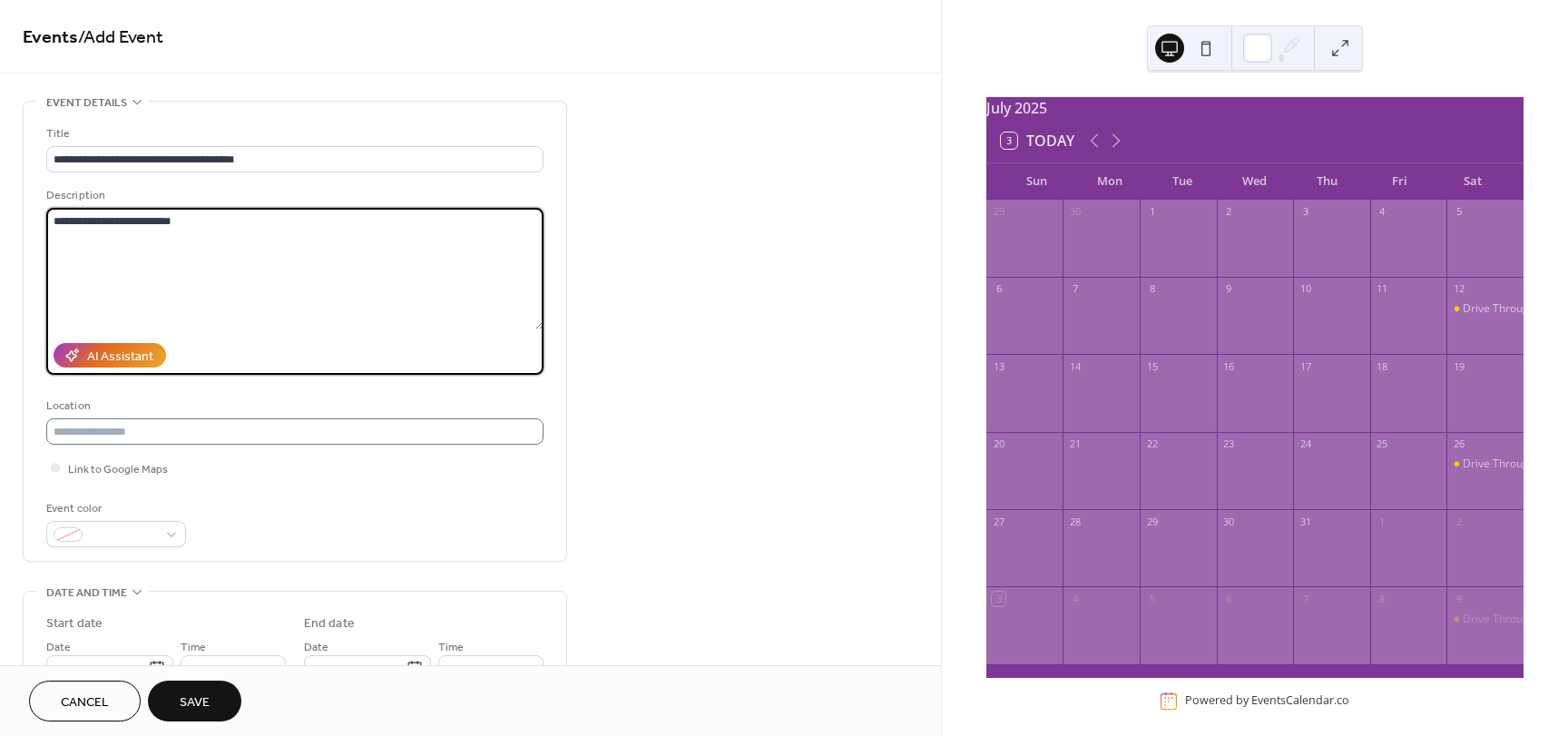 type on "**********" 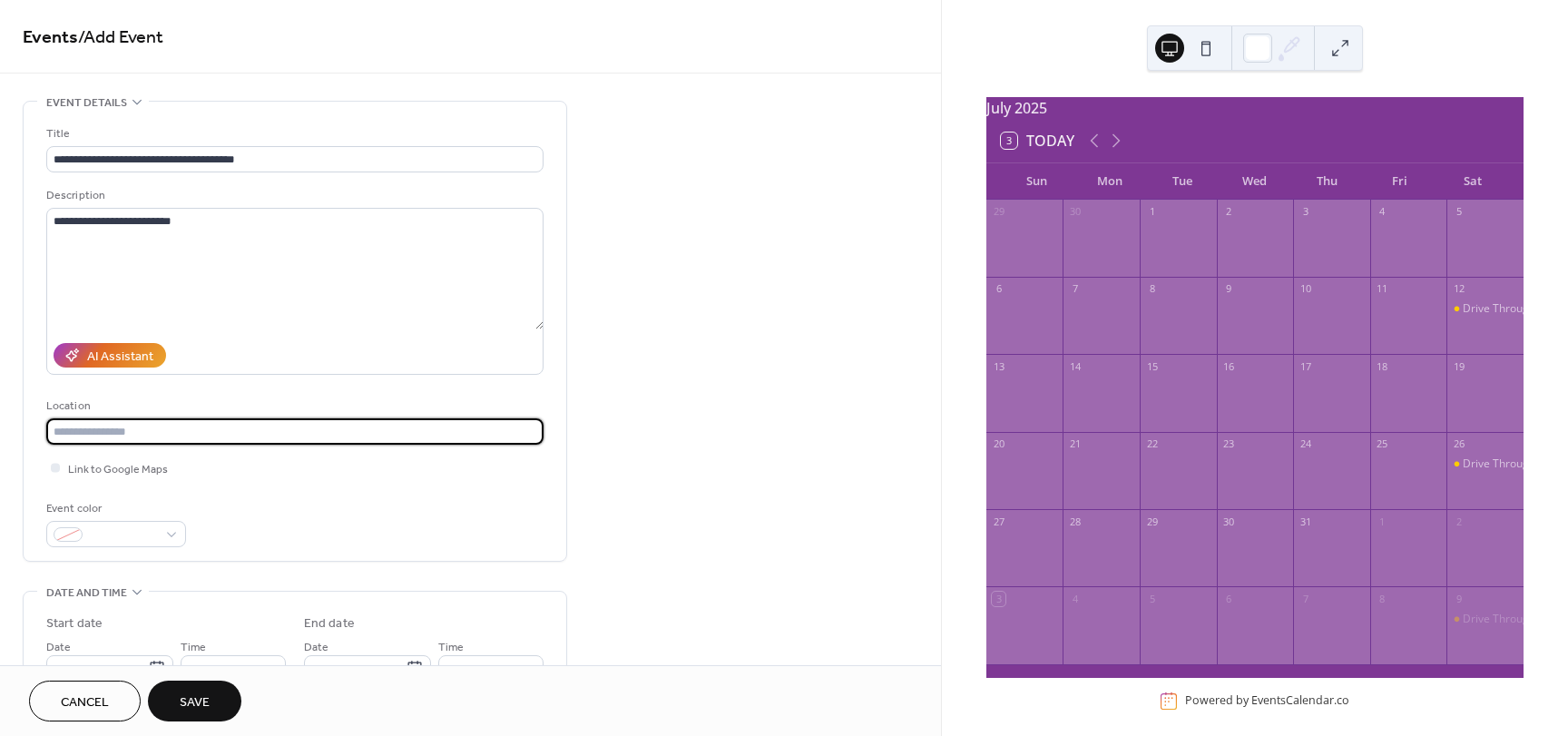 click at bounding box center [295, 431] 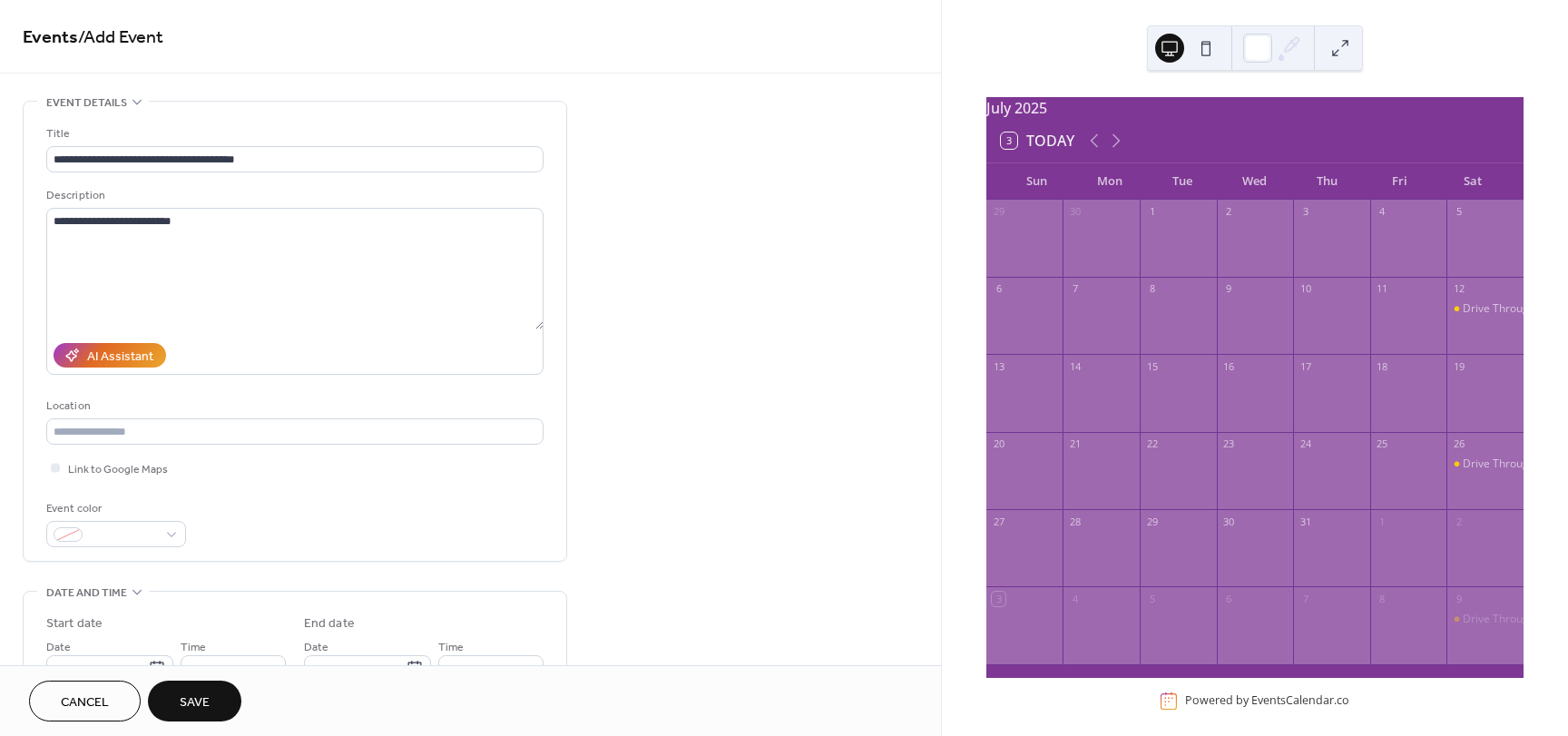 drag, startPoint x: 935, startPoint y: 275, endPoint x: 935, endPoint y: 299, distance: 24 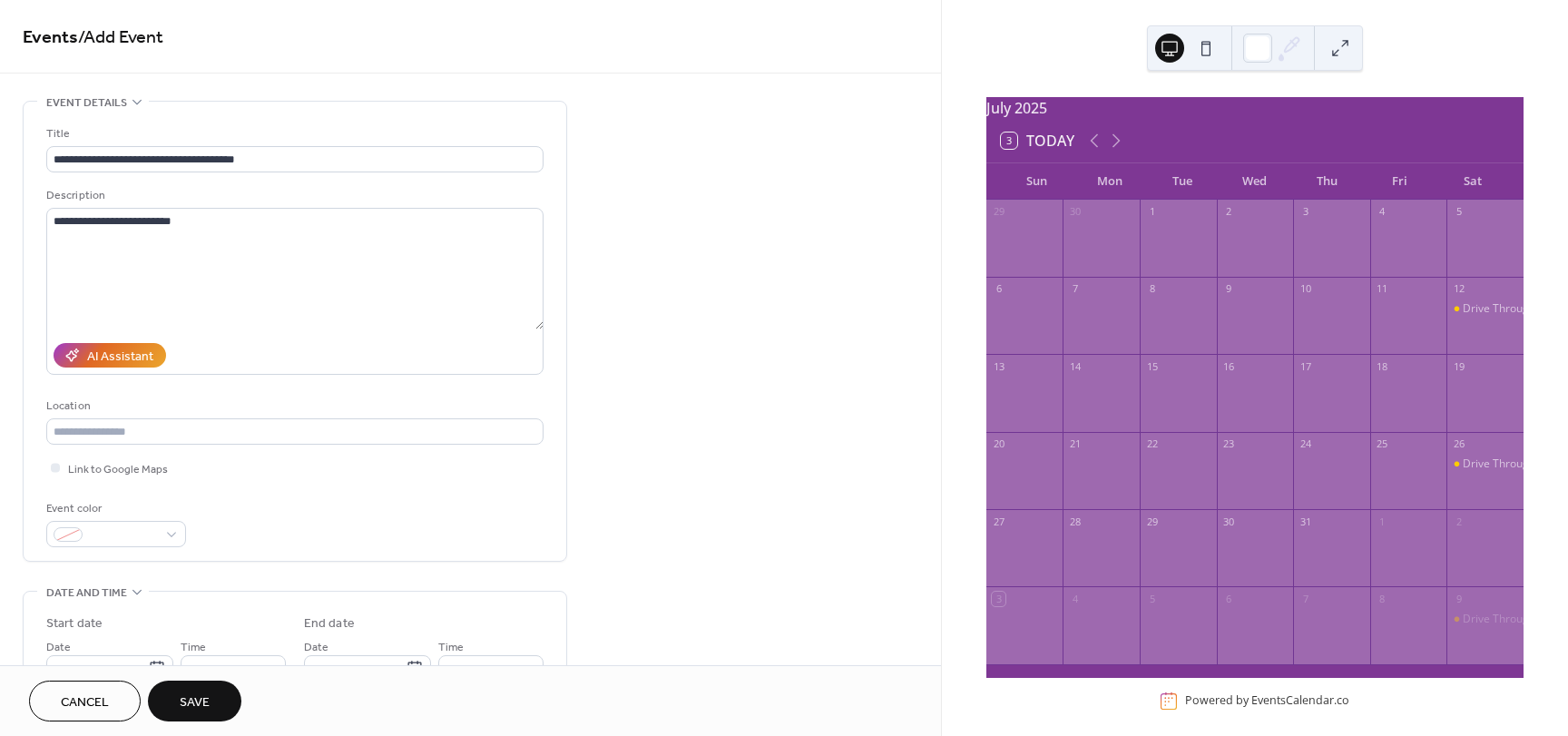 click on "**********" at bounding box center [470, 653] 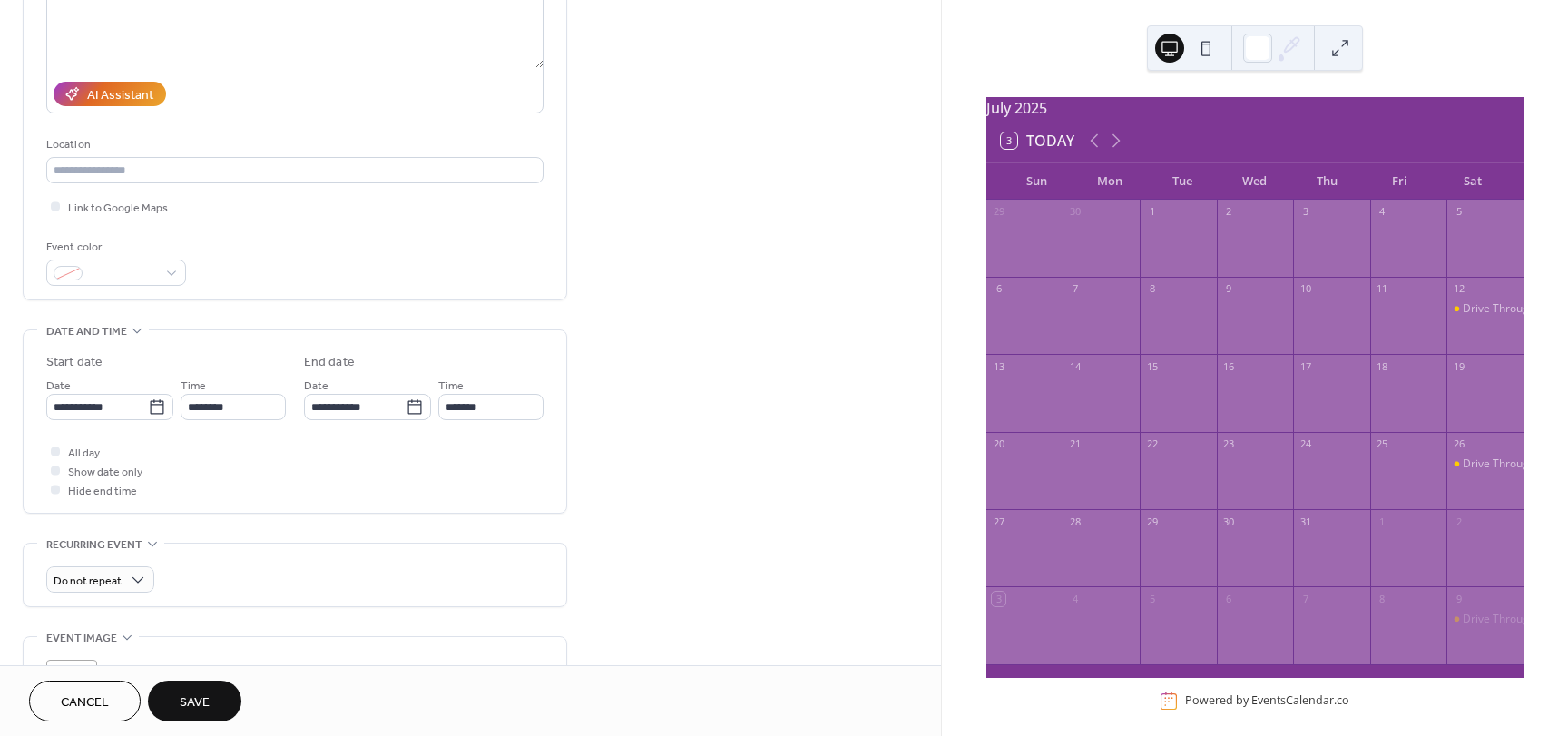 scroll, scrollTop: 290, scrollLeft: 0, axis: vertical 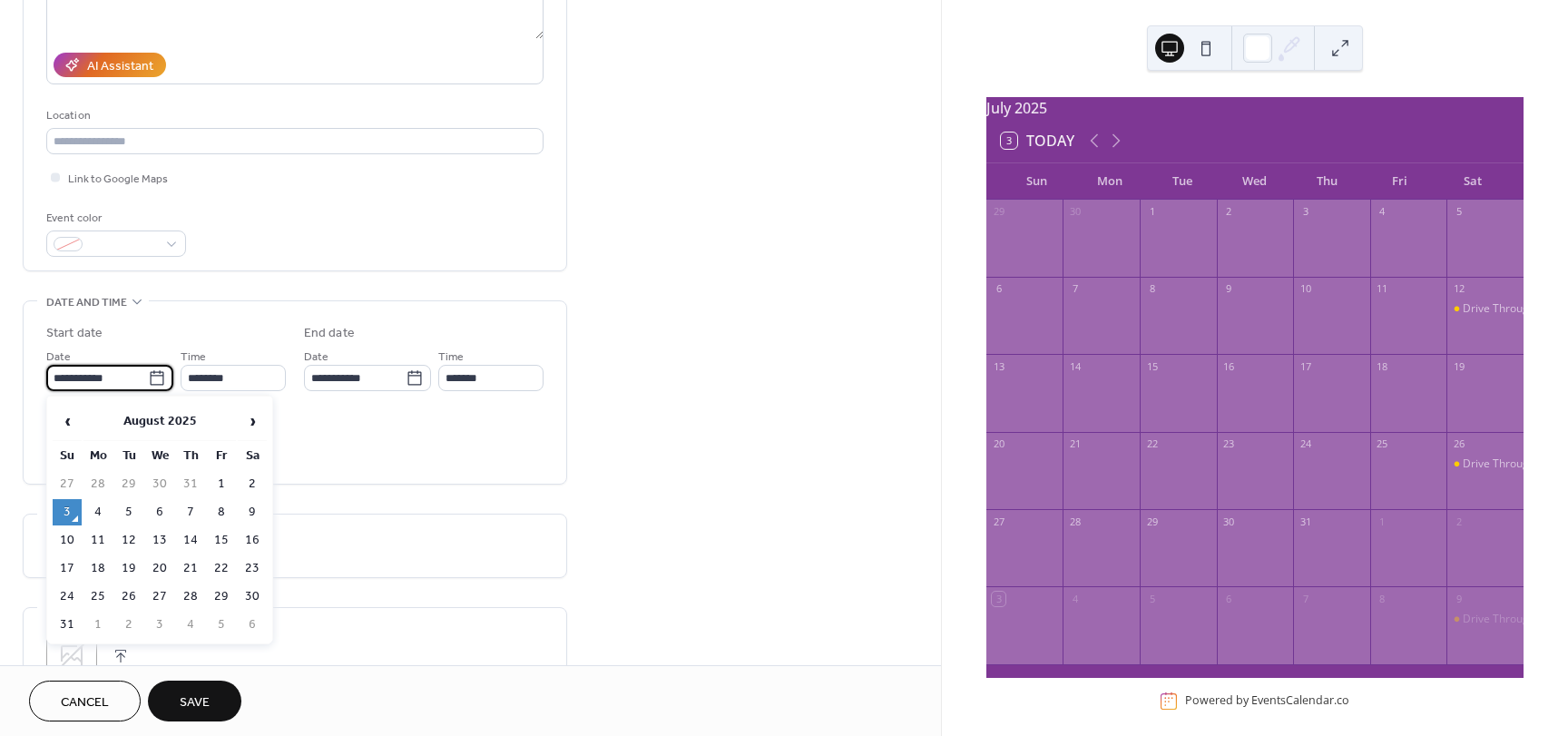 click on "**********" at bounding box center [97, 378] 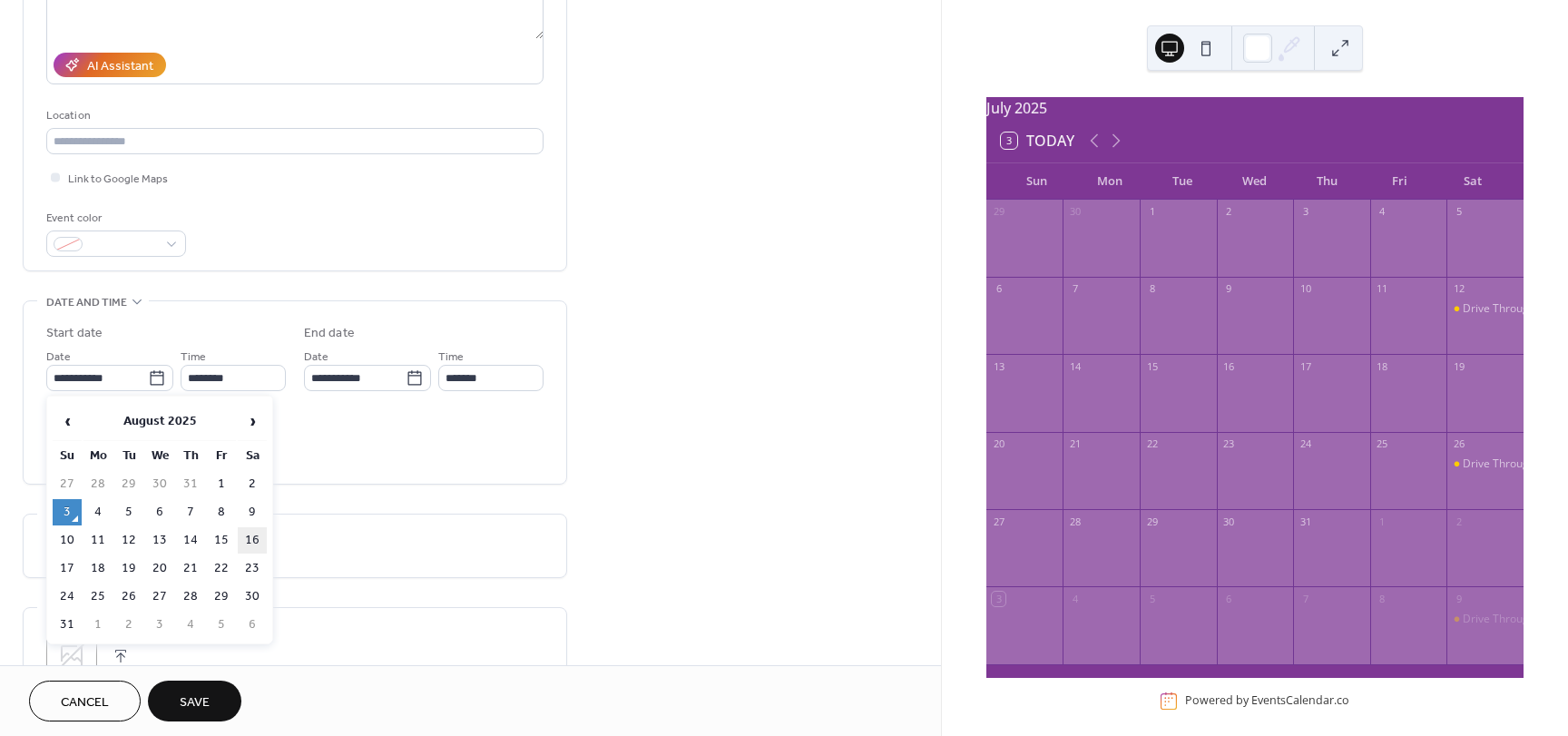 click on "16" at bounding box center [252, 540] 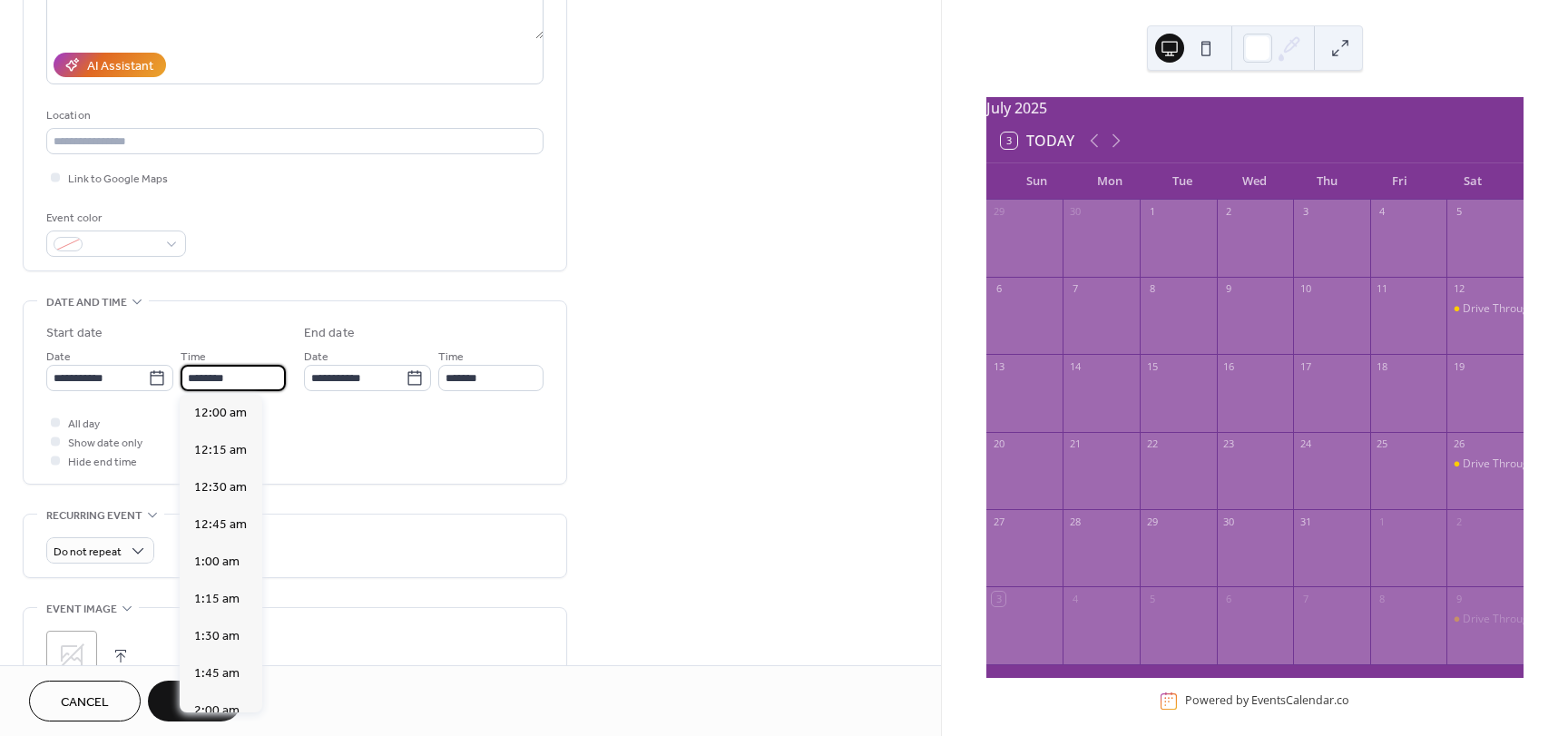 click on "********" at bounding box center [233, 378] 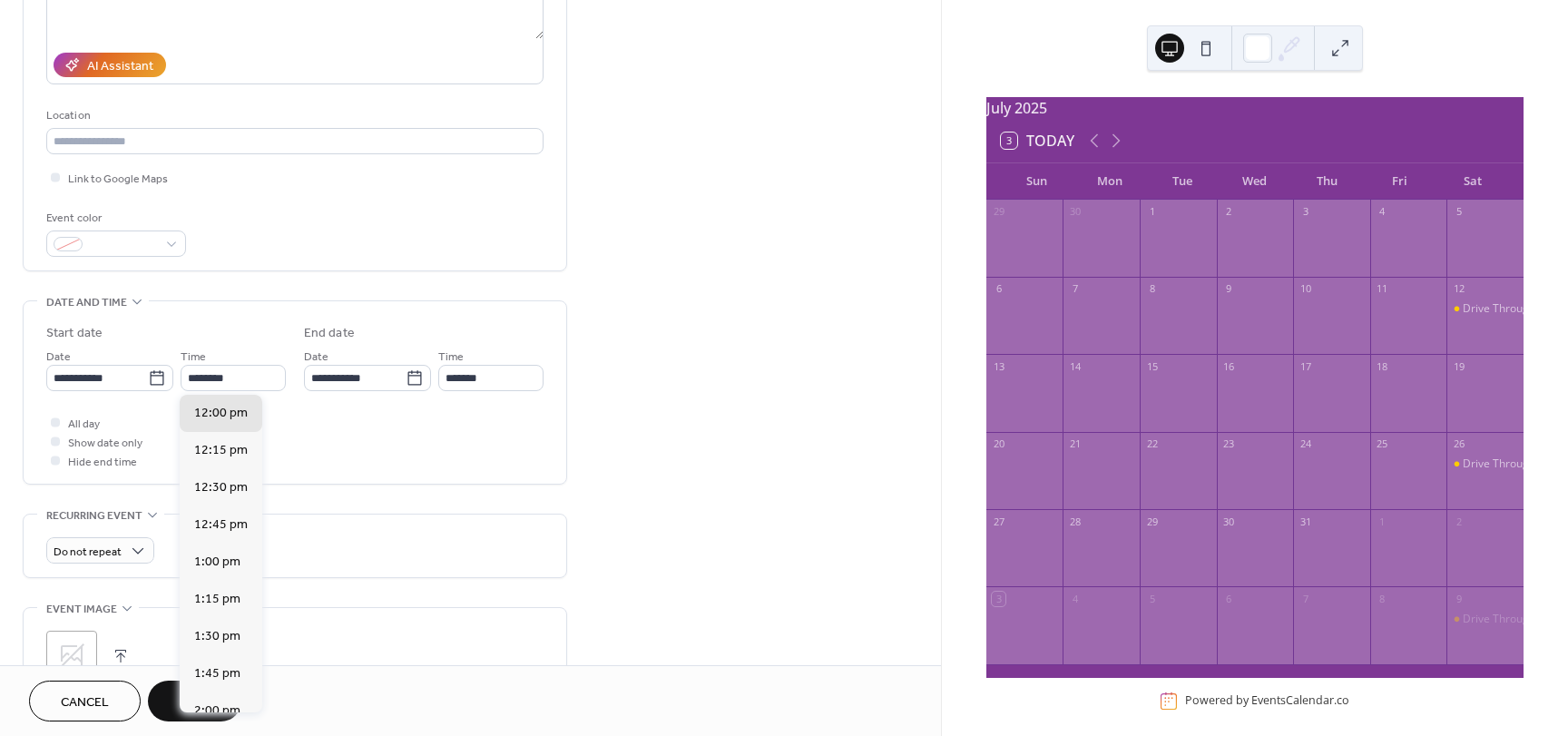 scroll, scrollTop: 1550, scrollLeft: 0, axis: vertical 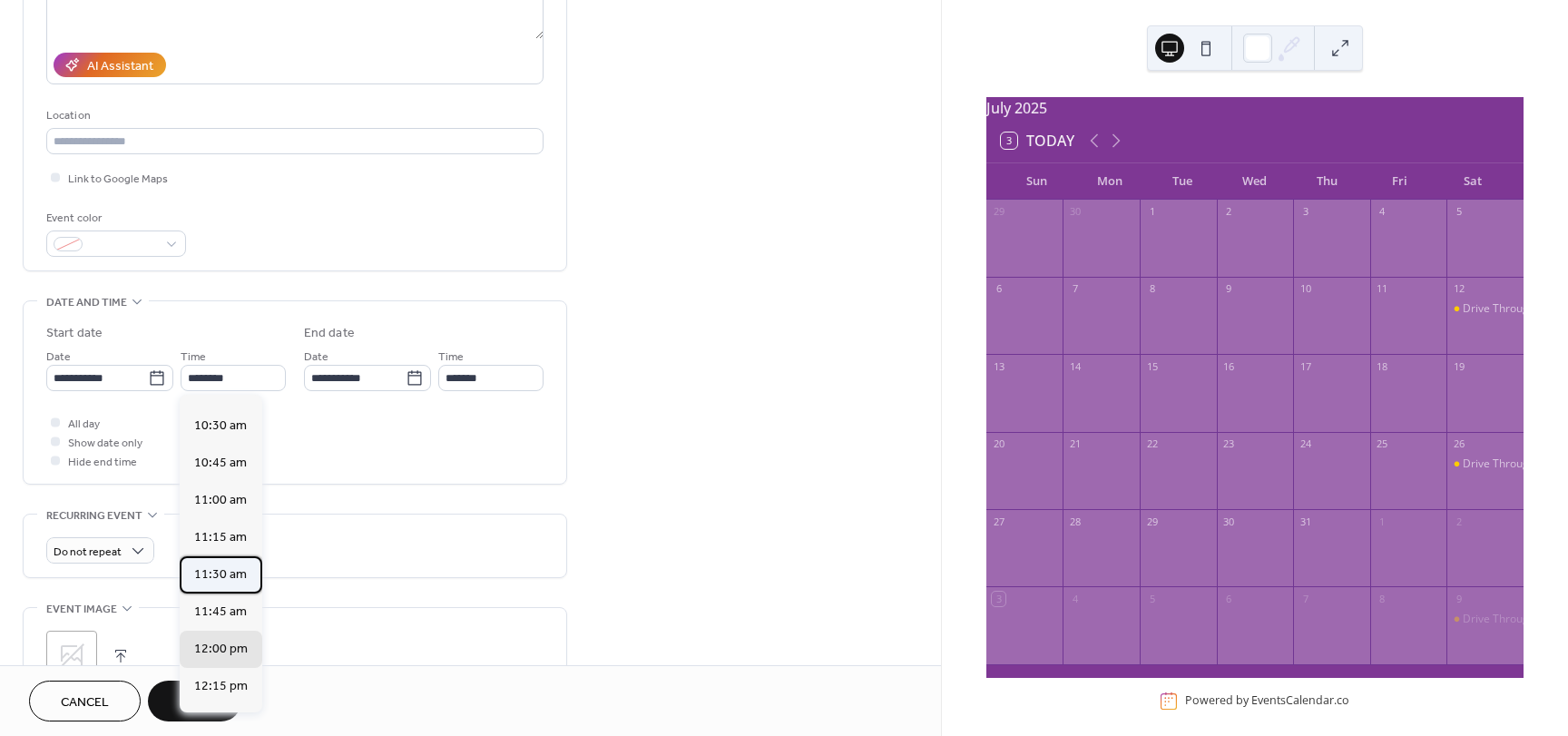click on "11:30 am" at bounding box center (220, 574) 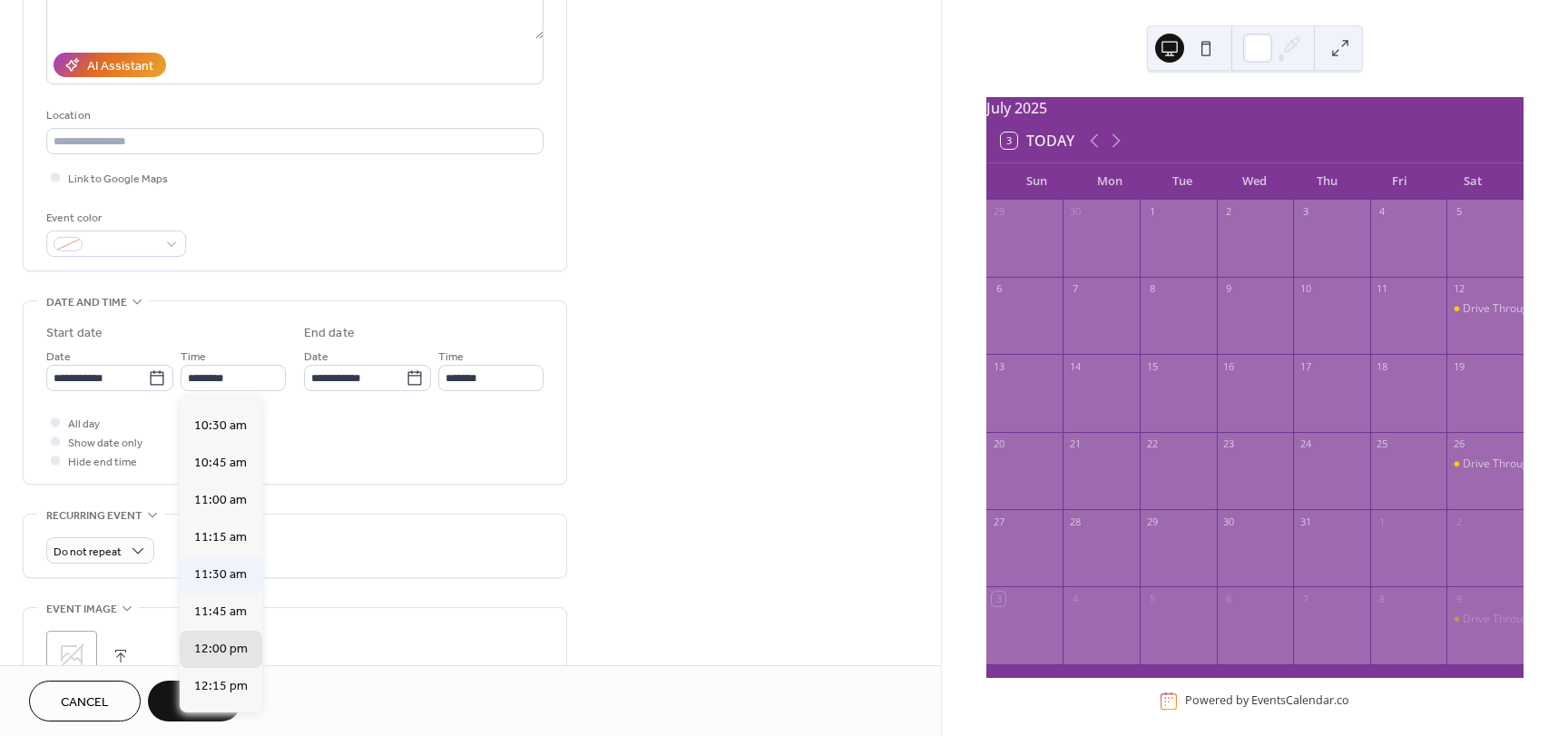 type on "********" 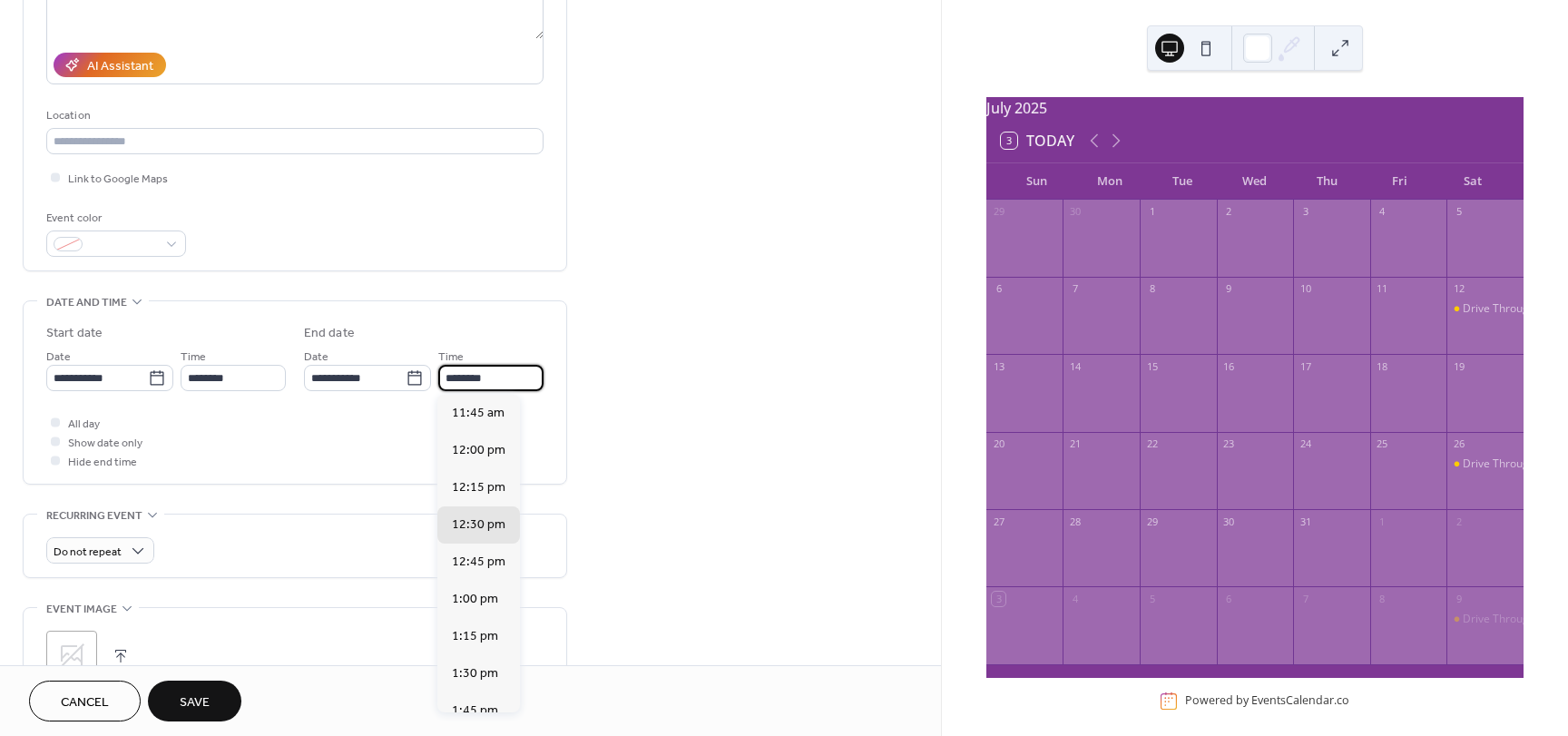 click on "********" at bounding box center (491, 378) 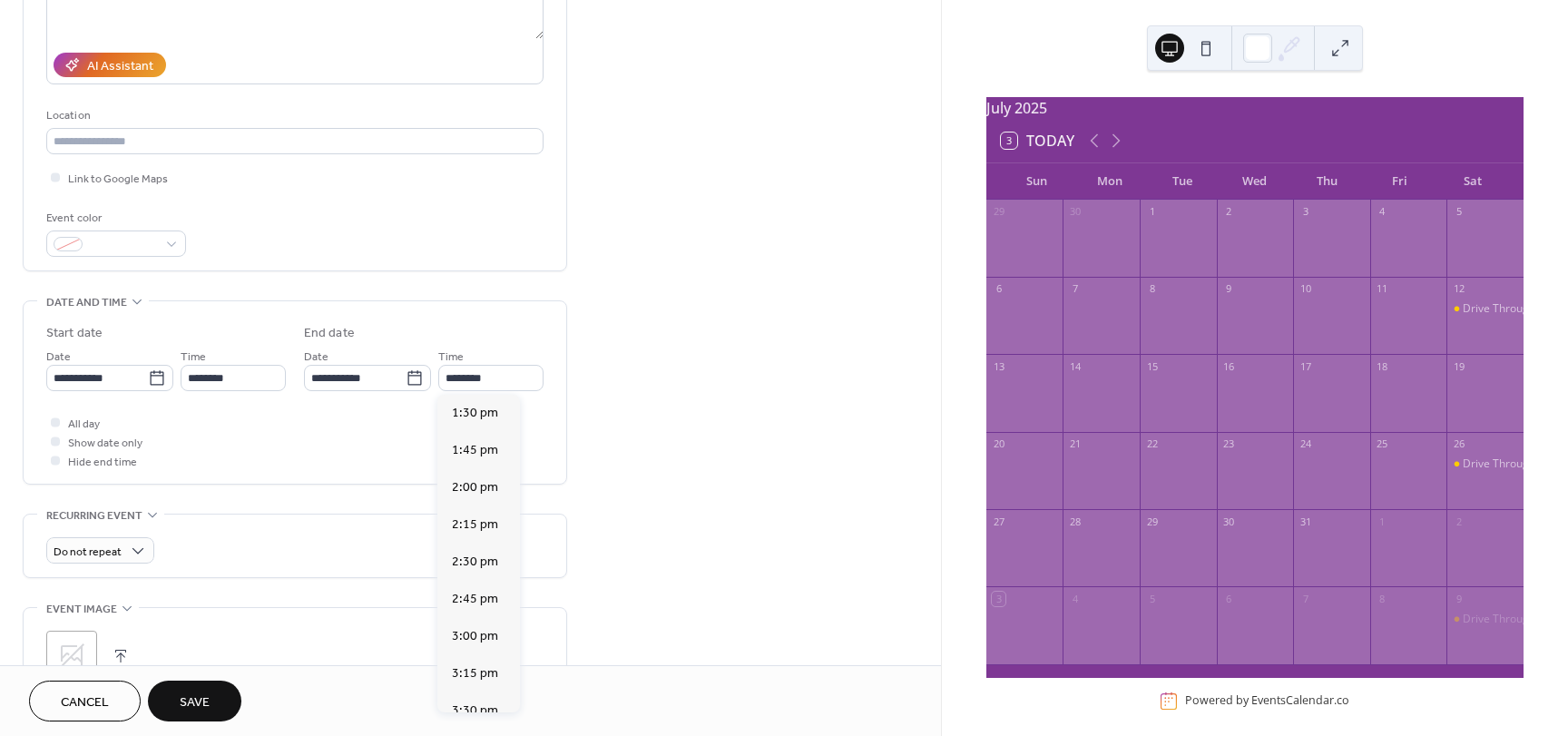 scroll, scrollTop: 271, scrollLeft: 0, axis: vertical 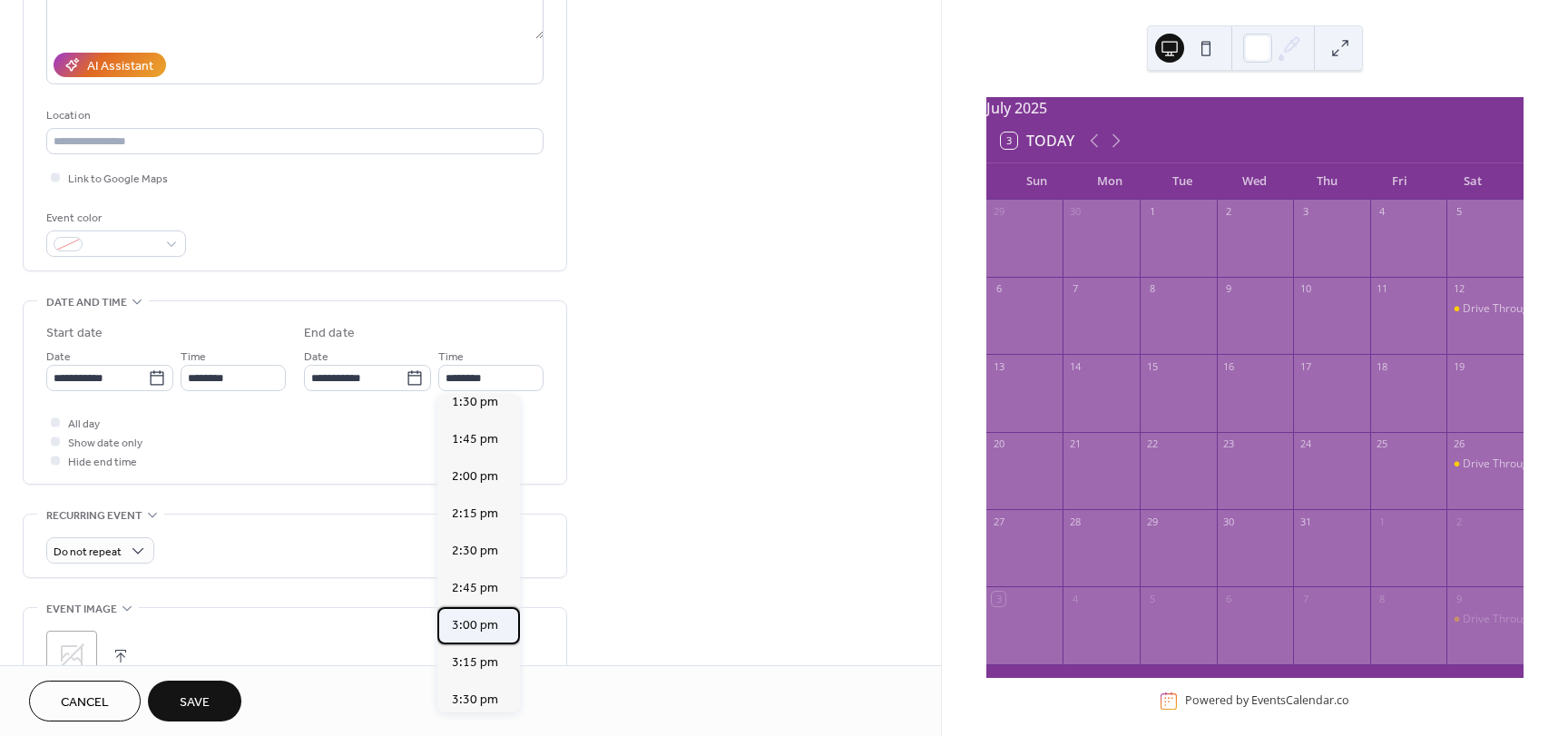click on "3:00 pm" at bounding box center (475, 625) 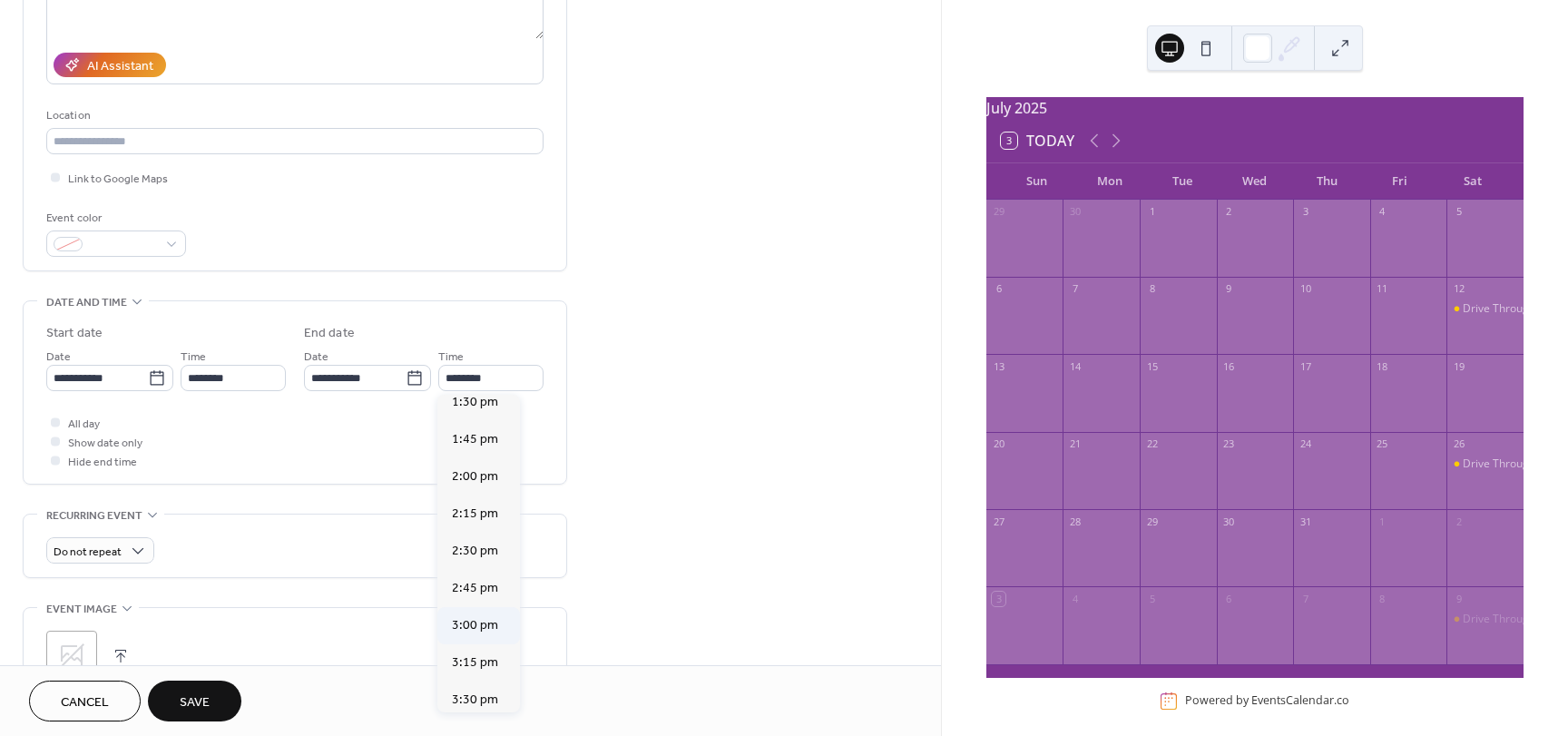 type on "*******" 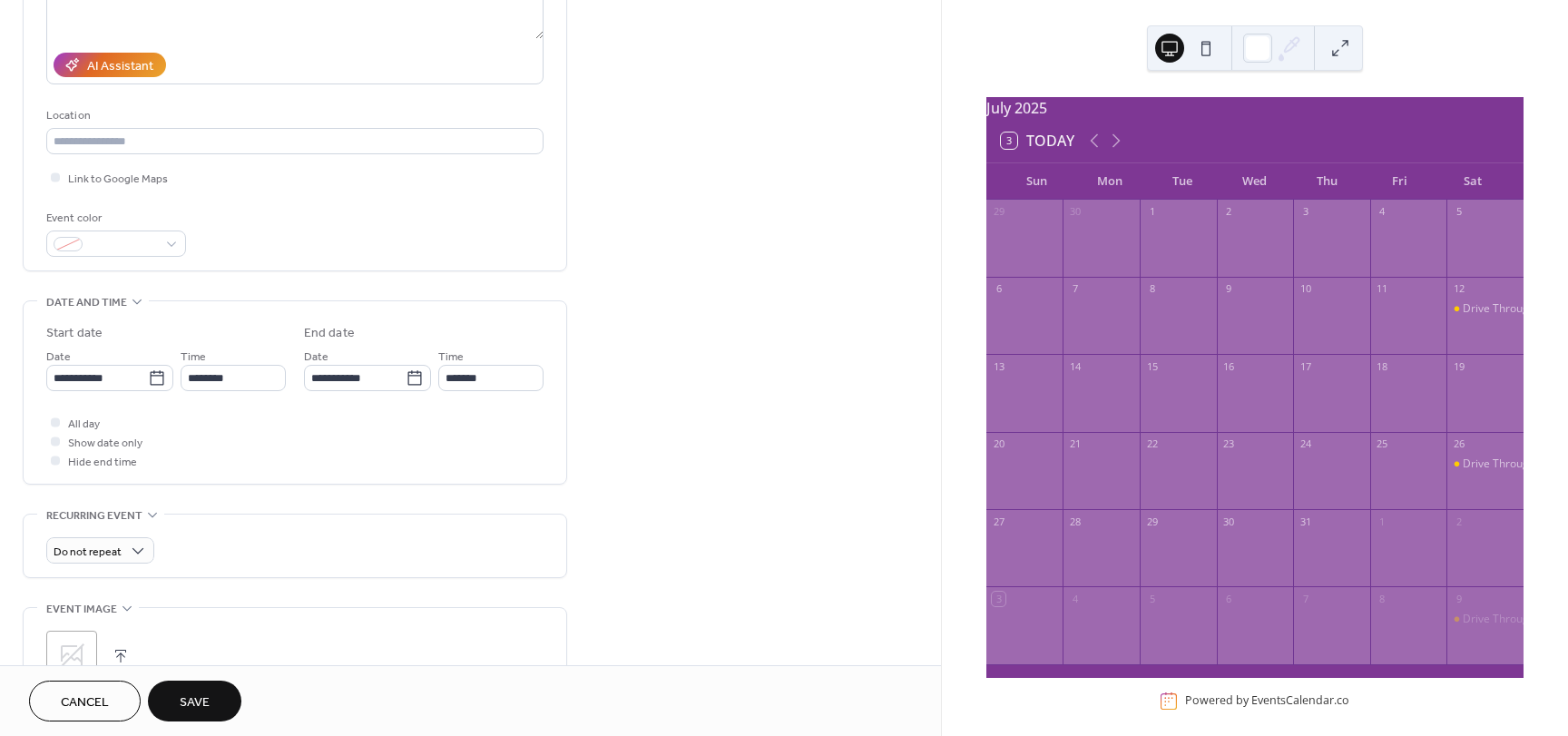 click on "Save" at bounding box center [194, 702] 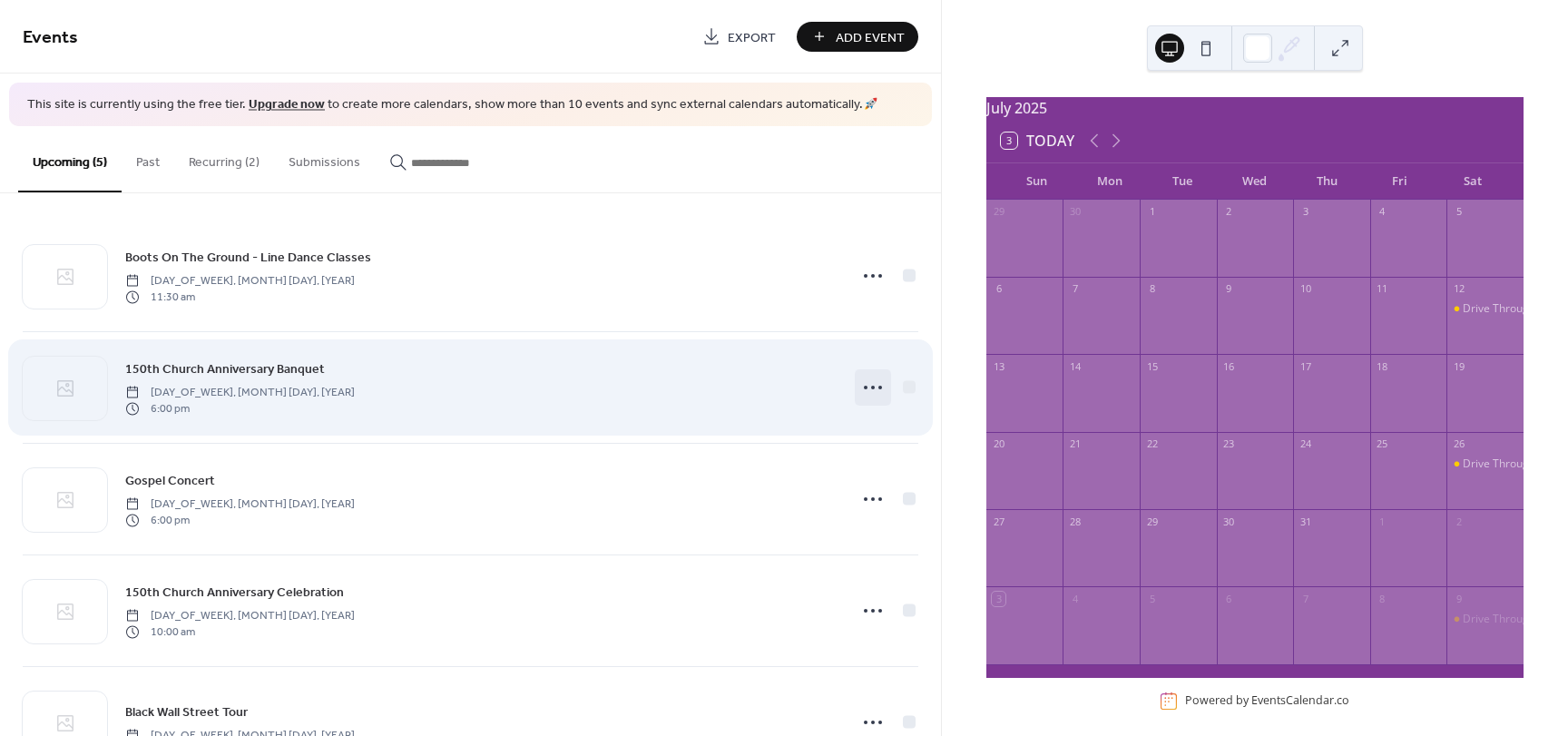 click 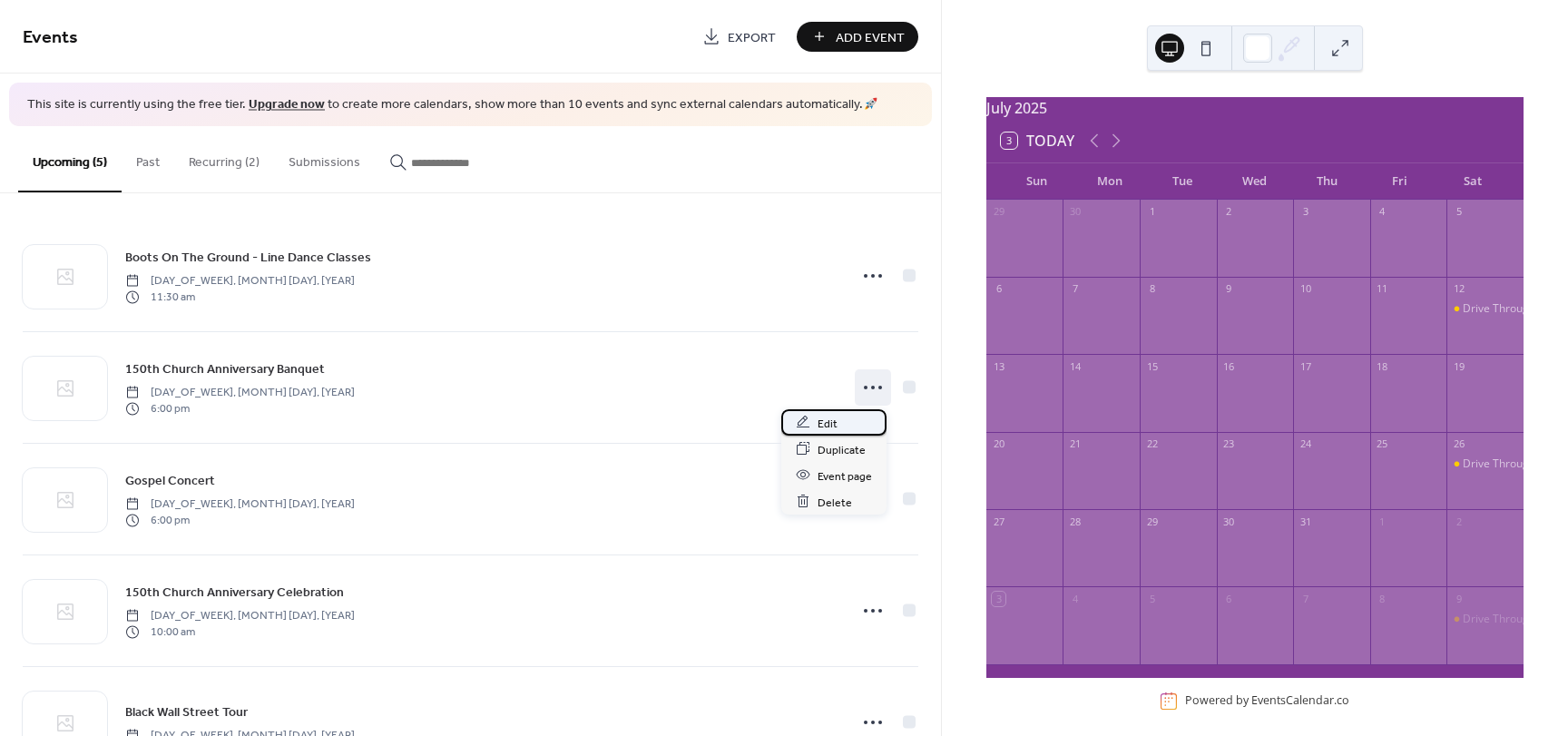 click on "Edit" at bounding box center [828, 423] 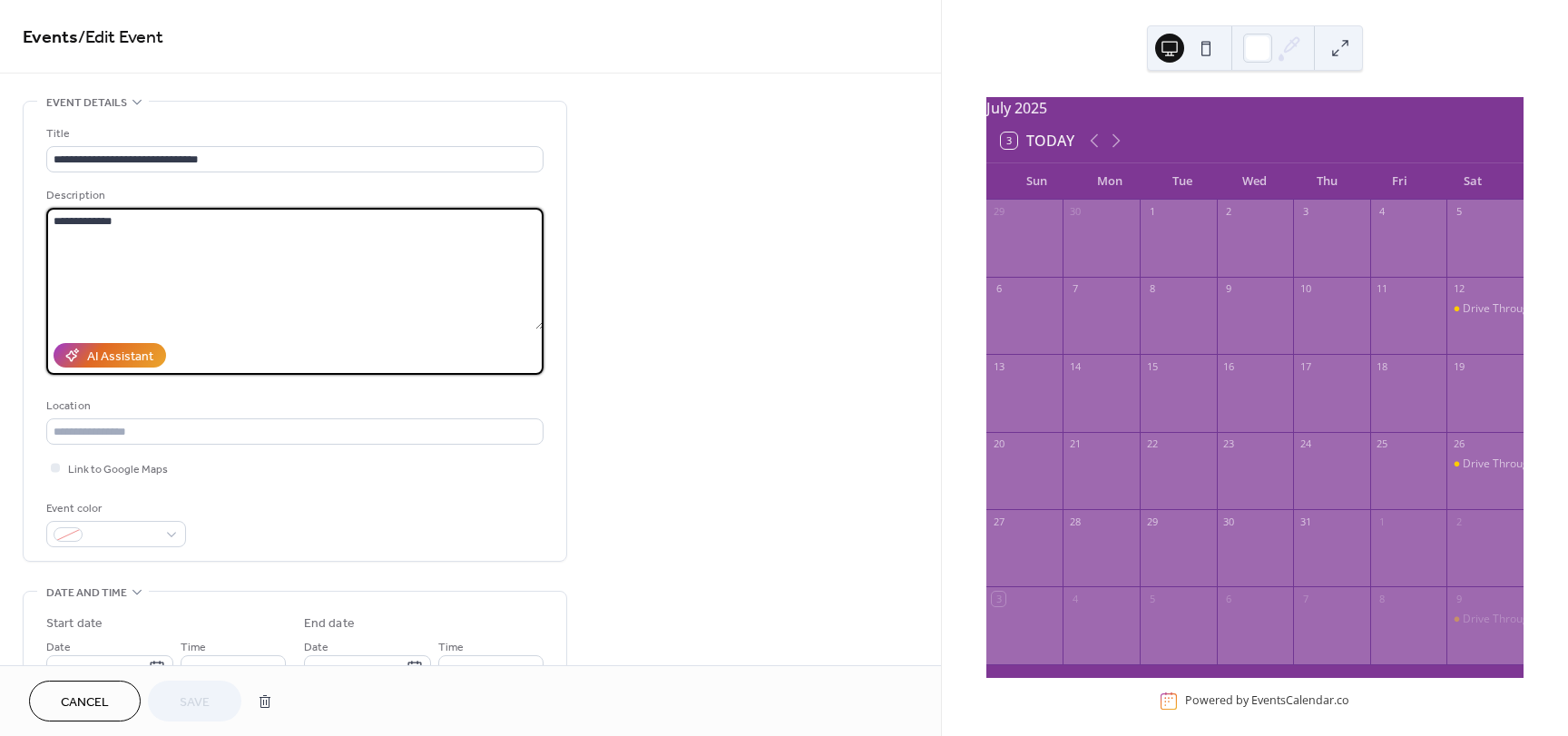 drag, startPoint x: 138, startPoint y: 219, endPoint x: -29, endPoint y: 227, distance: 167.19151 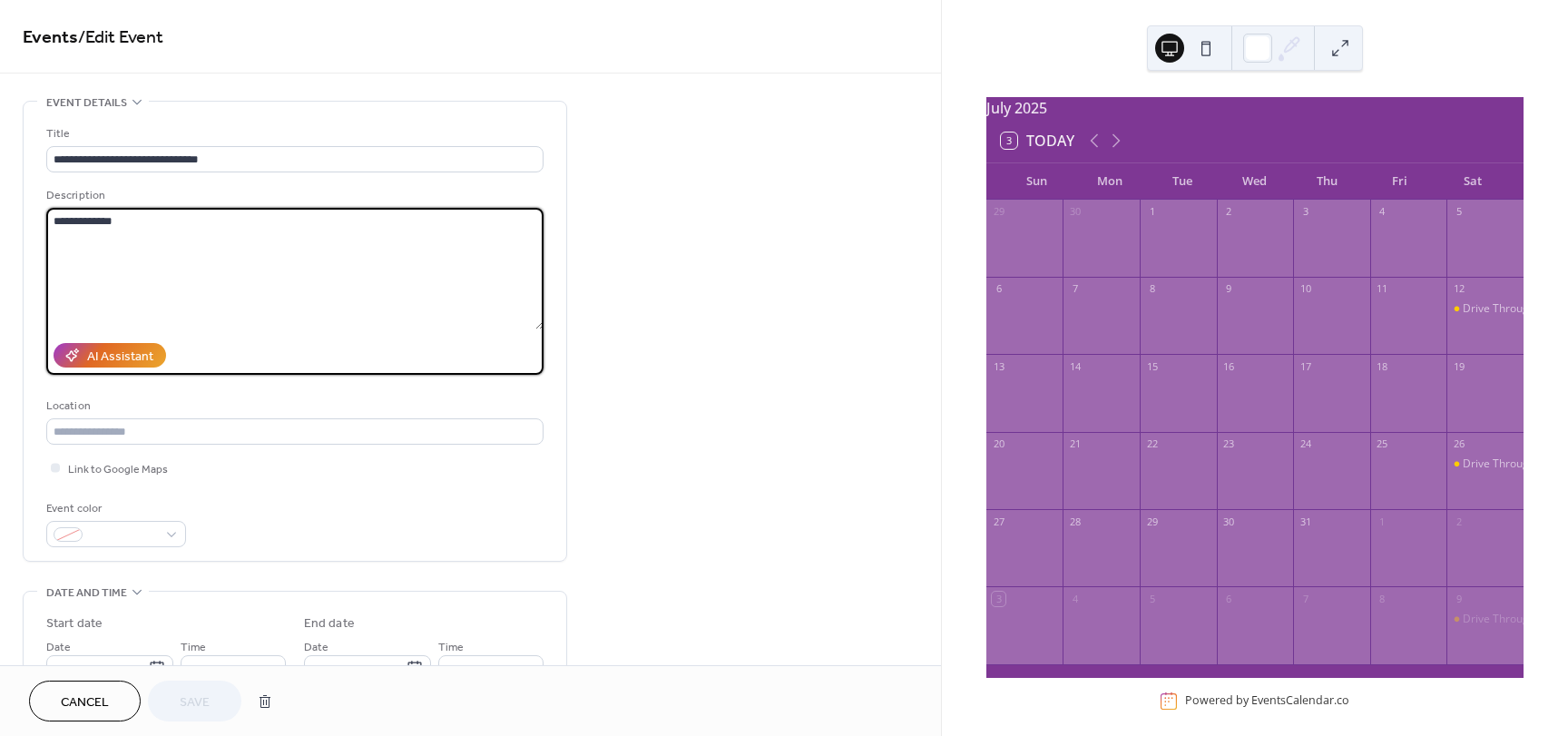 click on "**********" at bounding box center (784, 368) 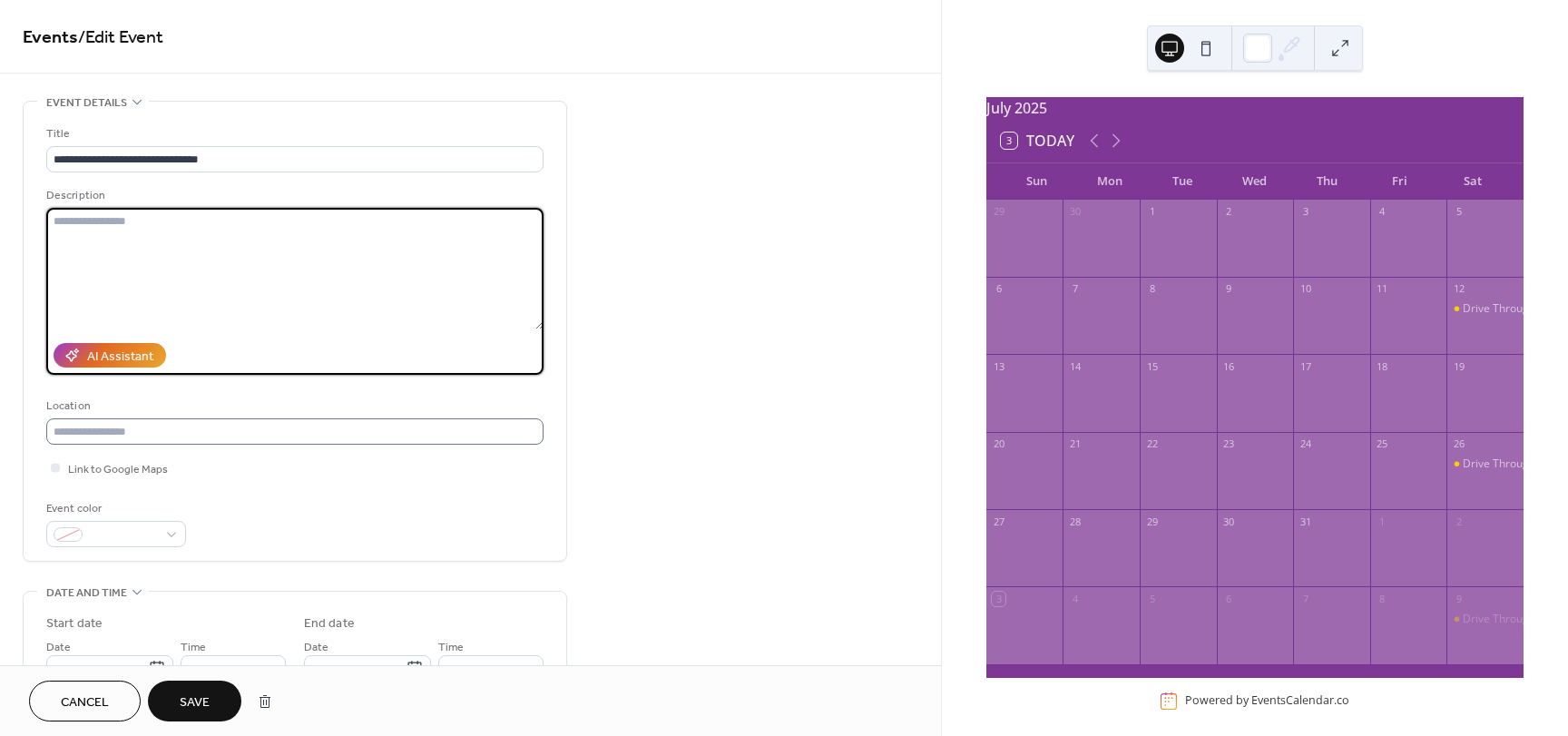type 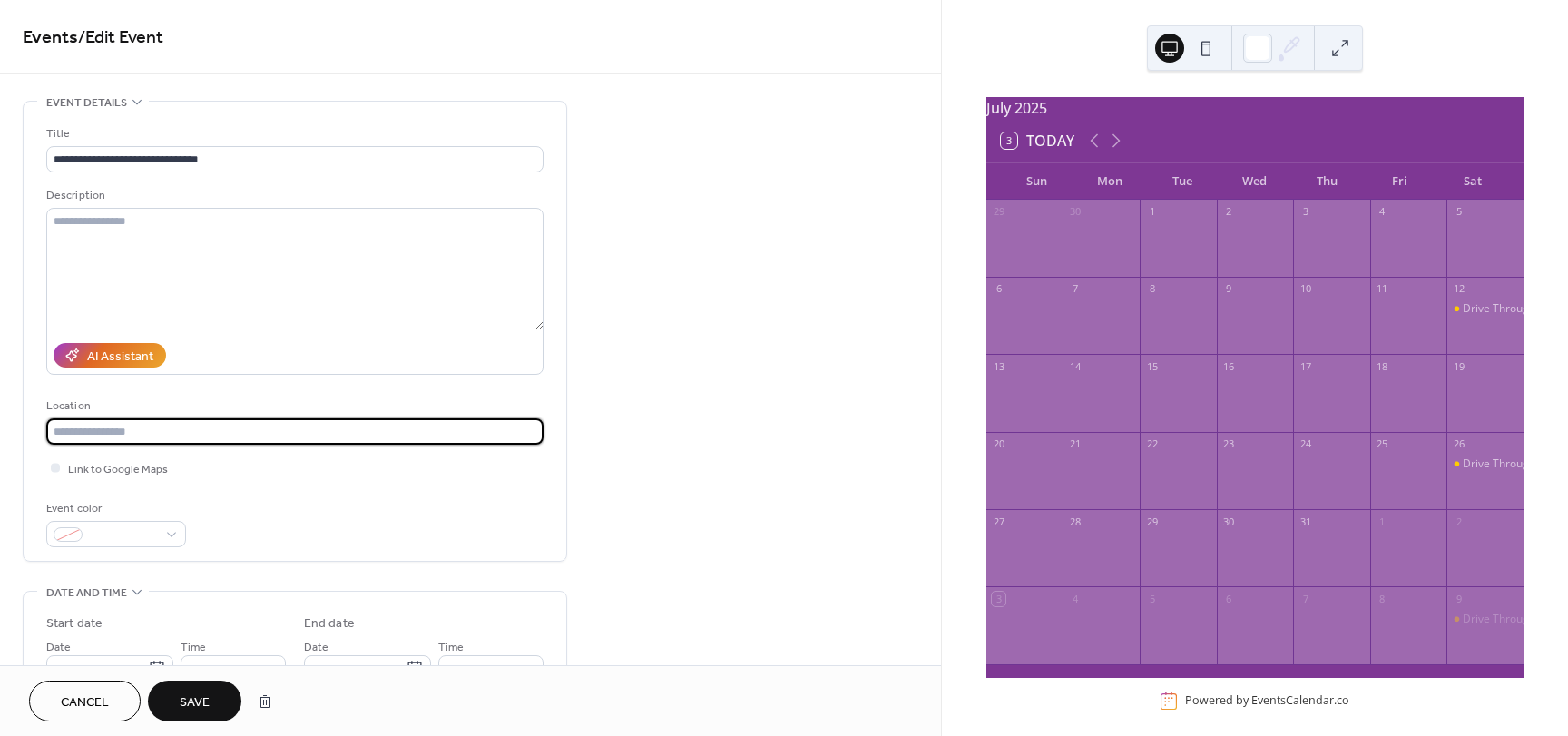 click at bounding box center (295, 431) 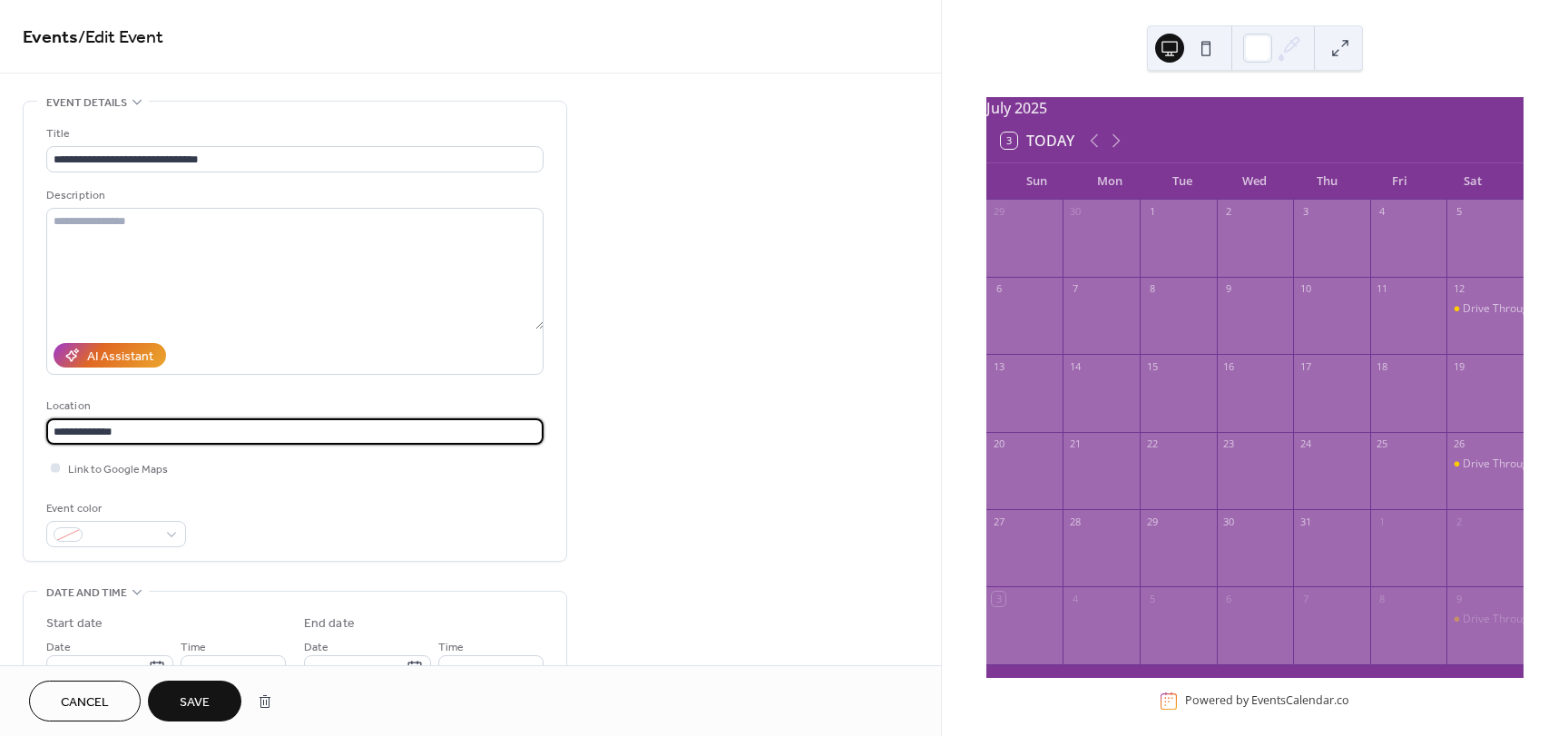 type on "**********" 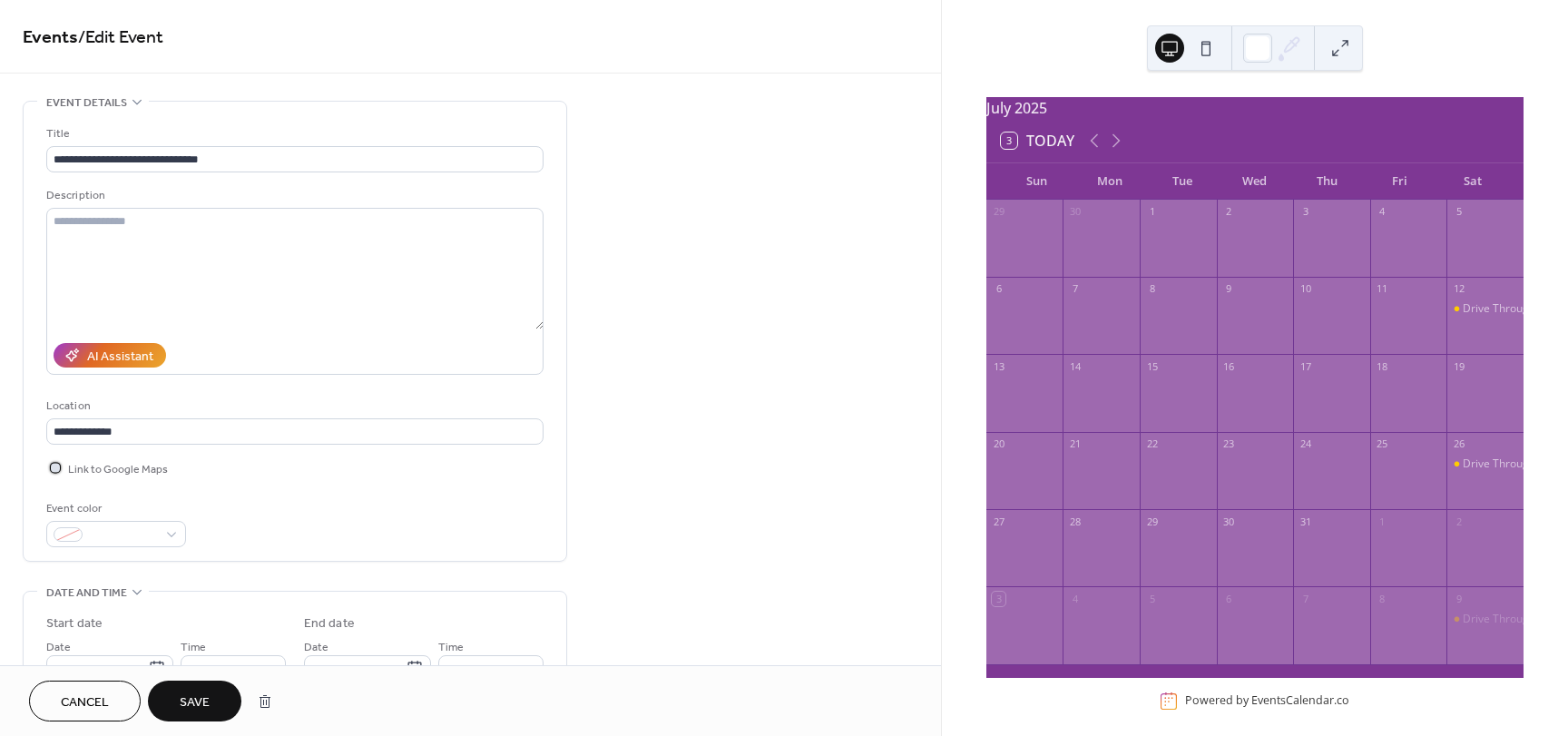 click at bounding box center (55, 467) 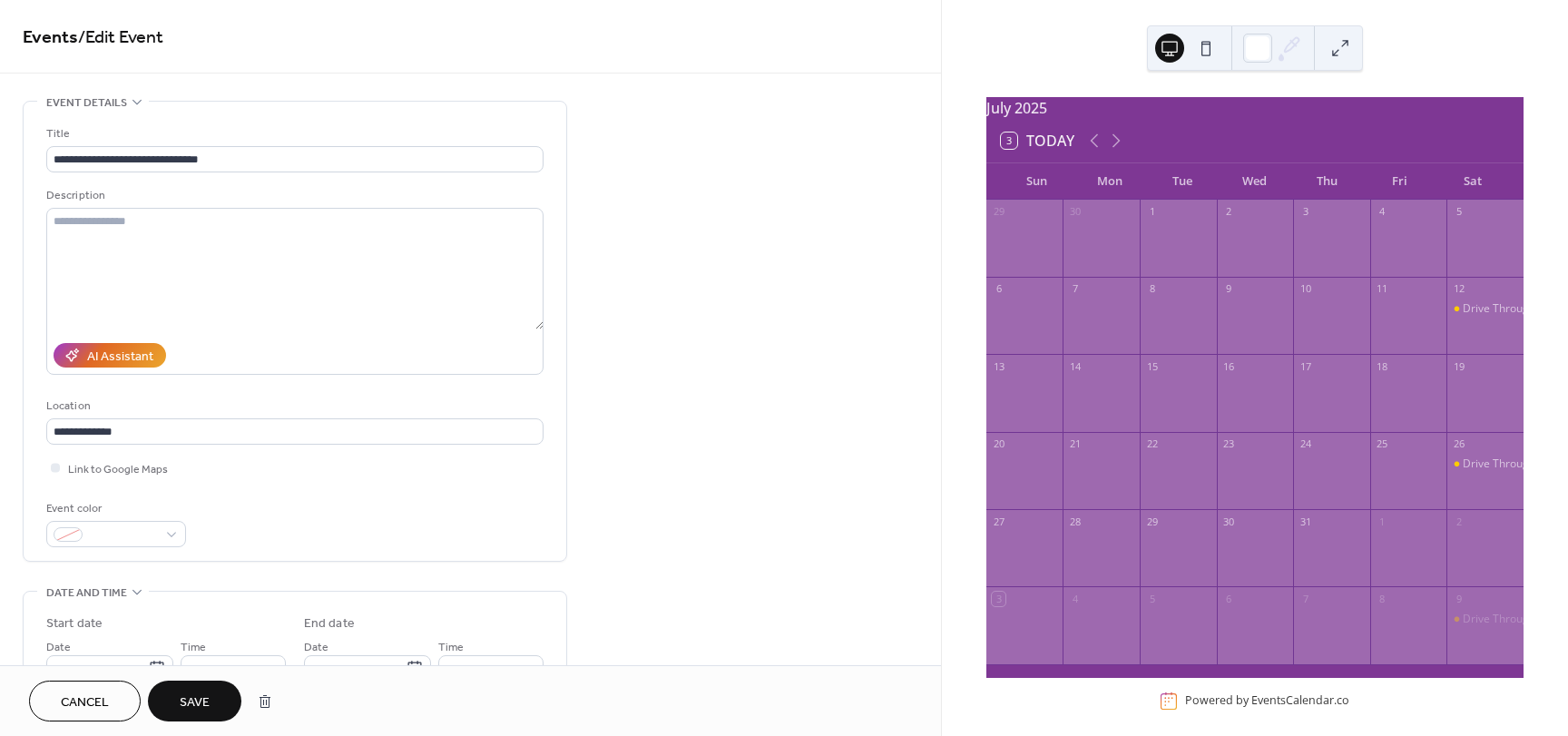 click on "Save" at bounding box center (194, 702) 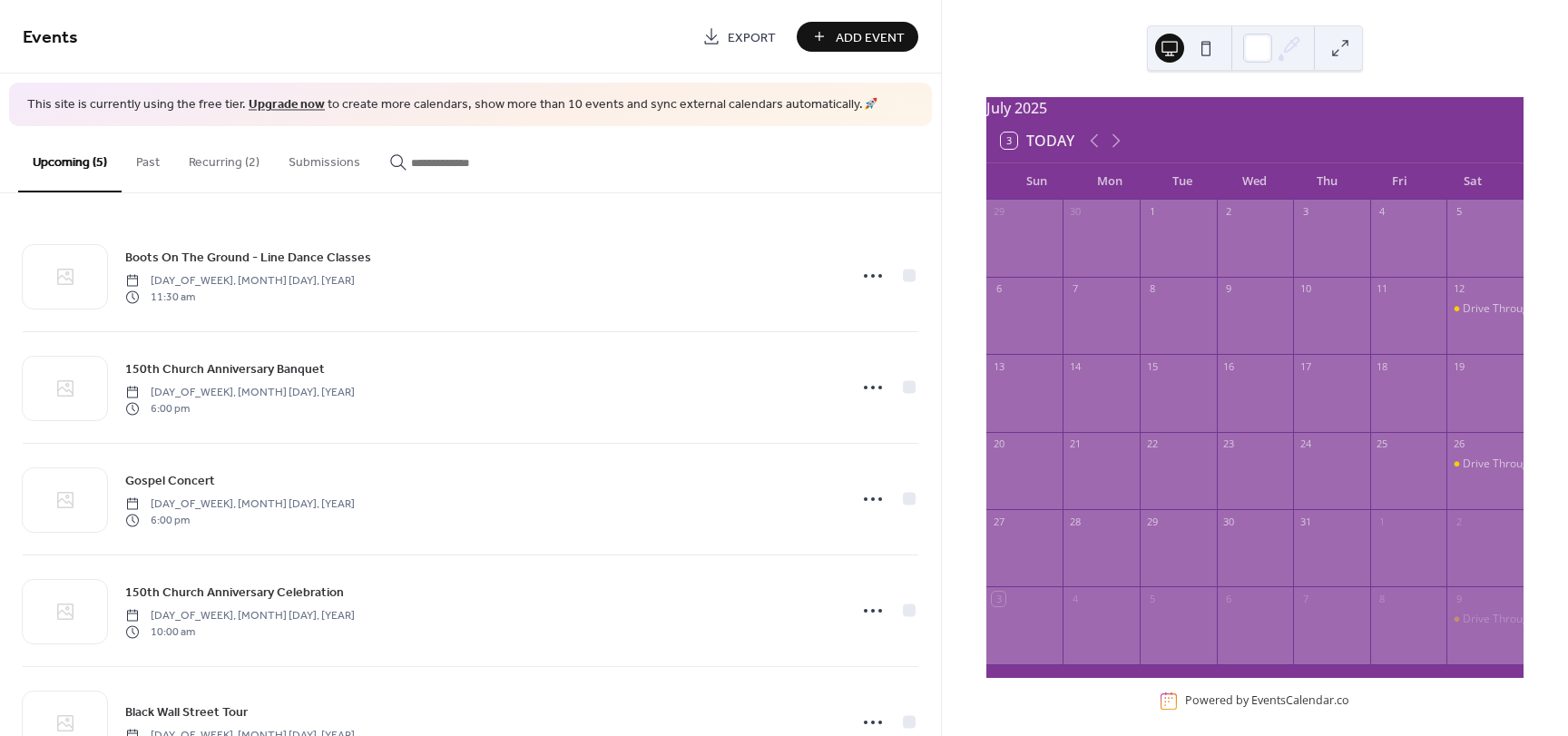 click on "Add Event" at bounding box center (870, 37) 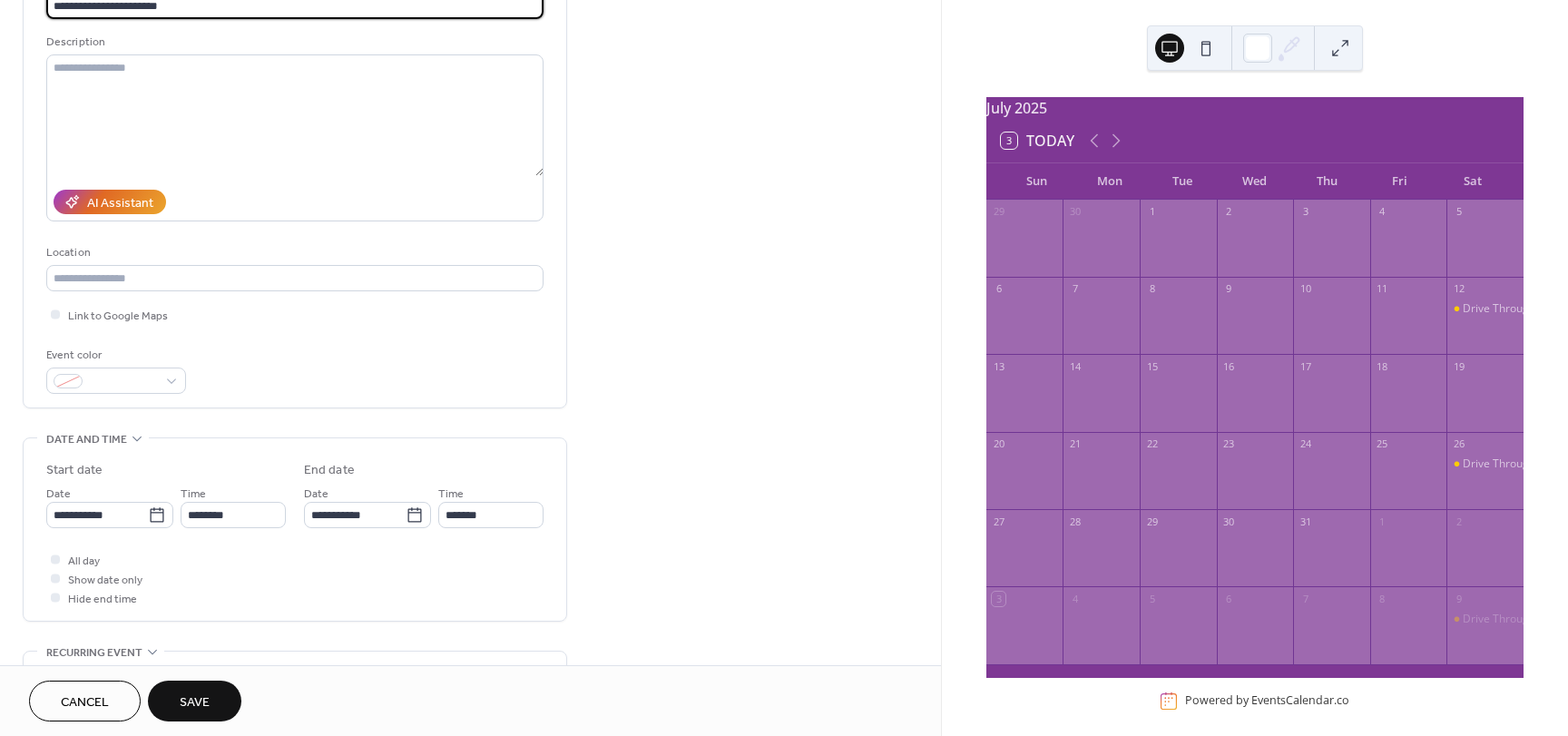 scroll, scrollTop: 162, scrollLeft: 0, axis: vertical 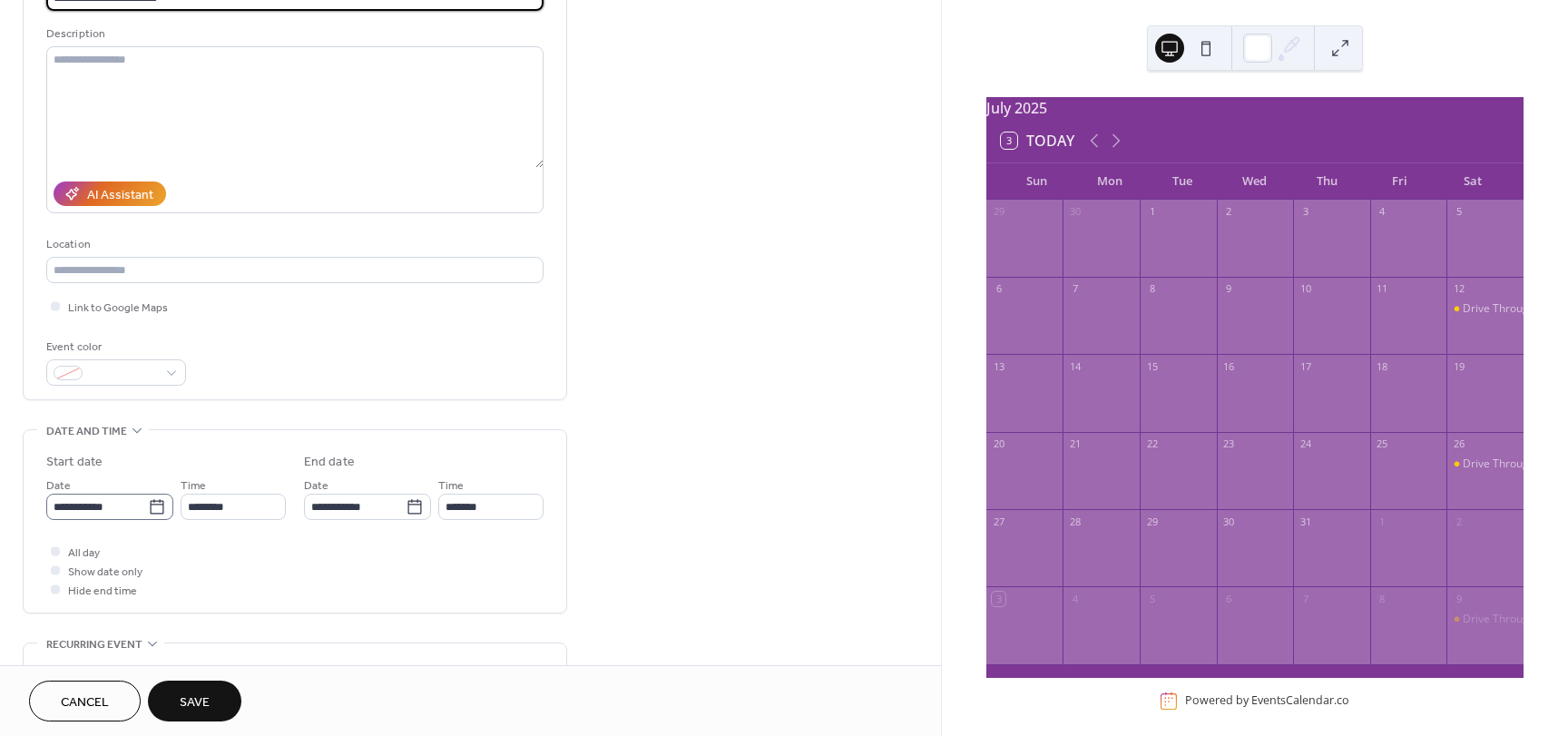 type on "**********" 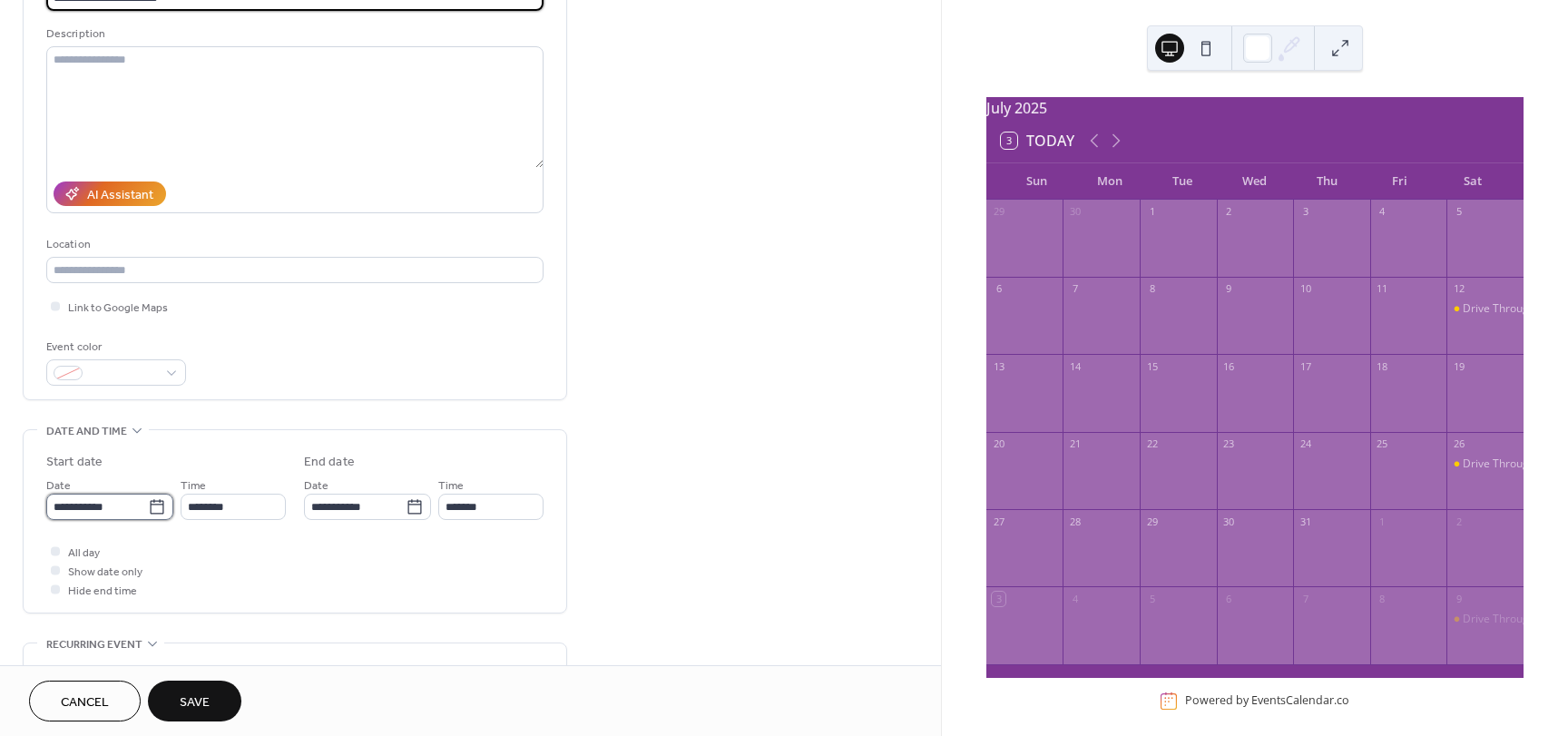 click on "**********" at bounding box center (97, 506) 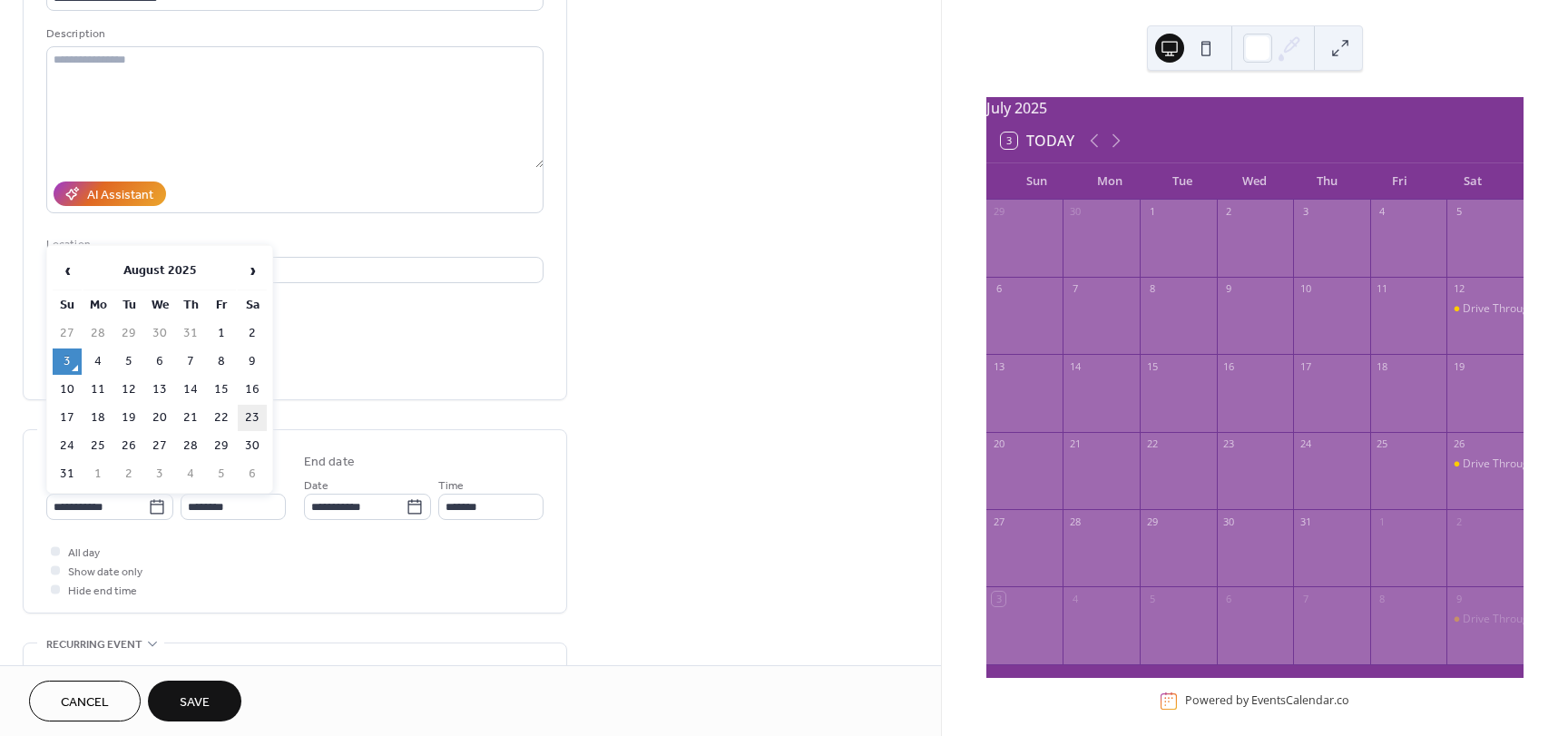click on "23" at bounding box center (252, 417) 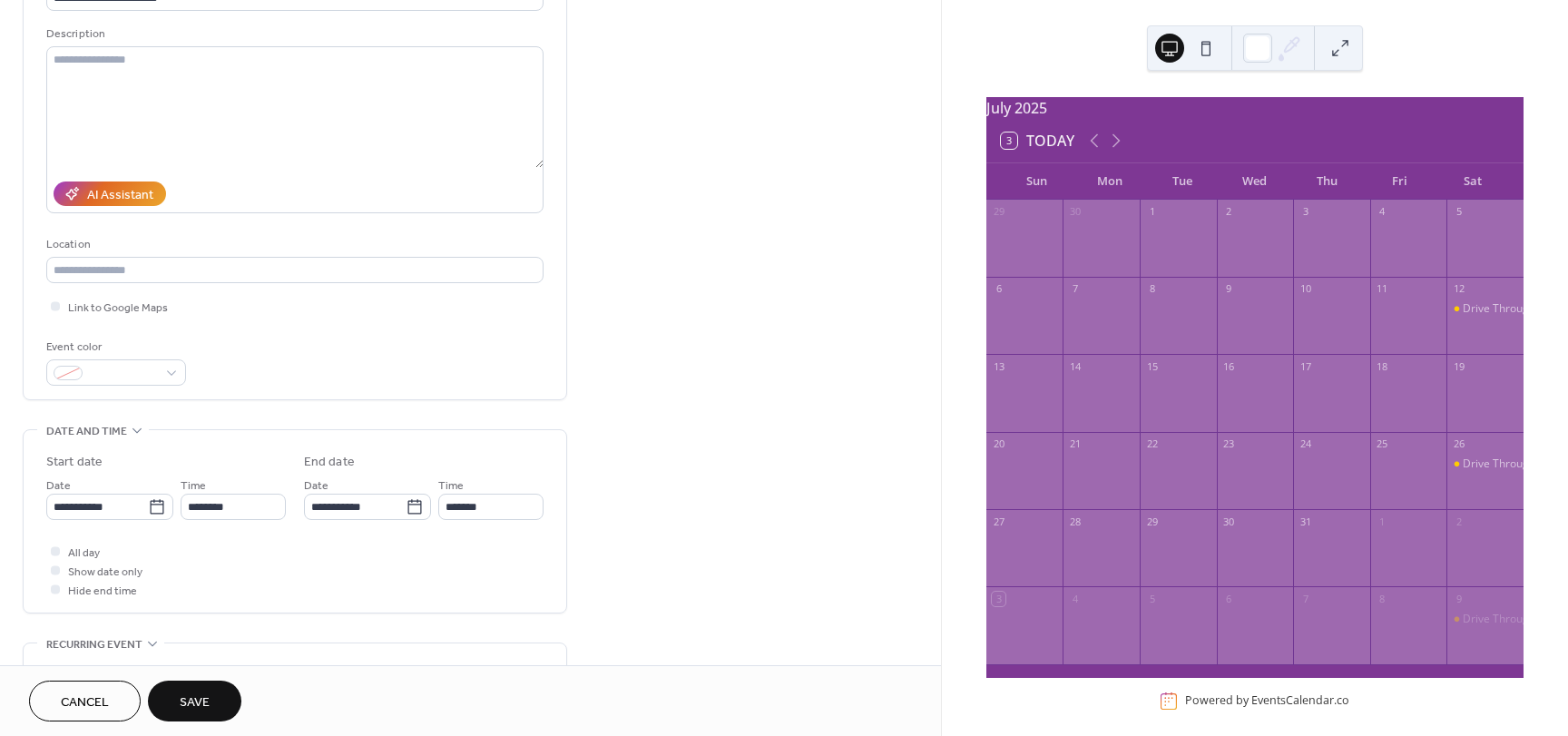 click on "**********" at bounding box center (295, 525) 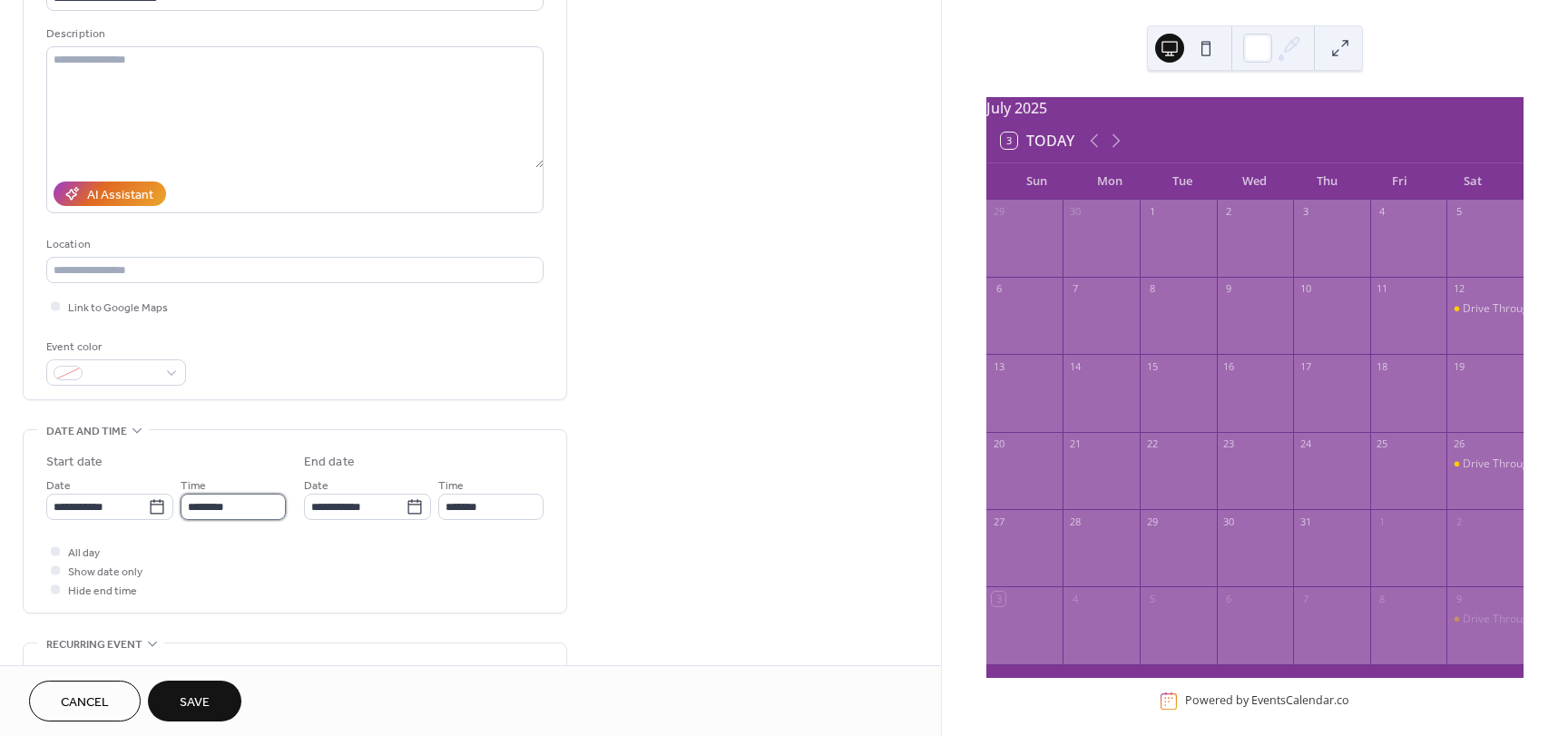 click on "********" at bounding box center [233, 506] 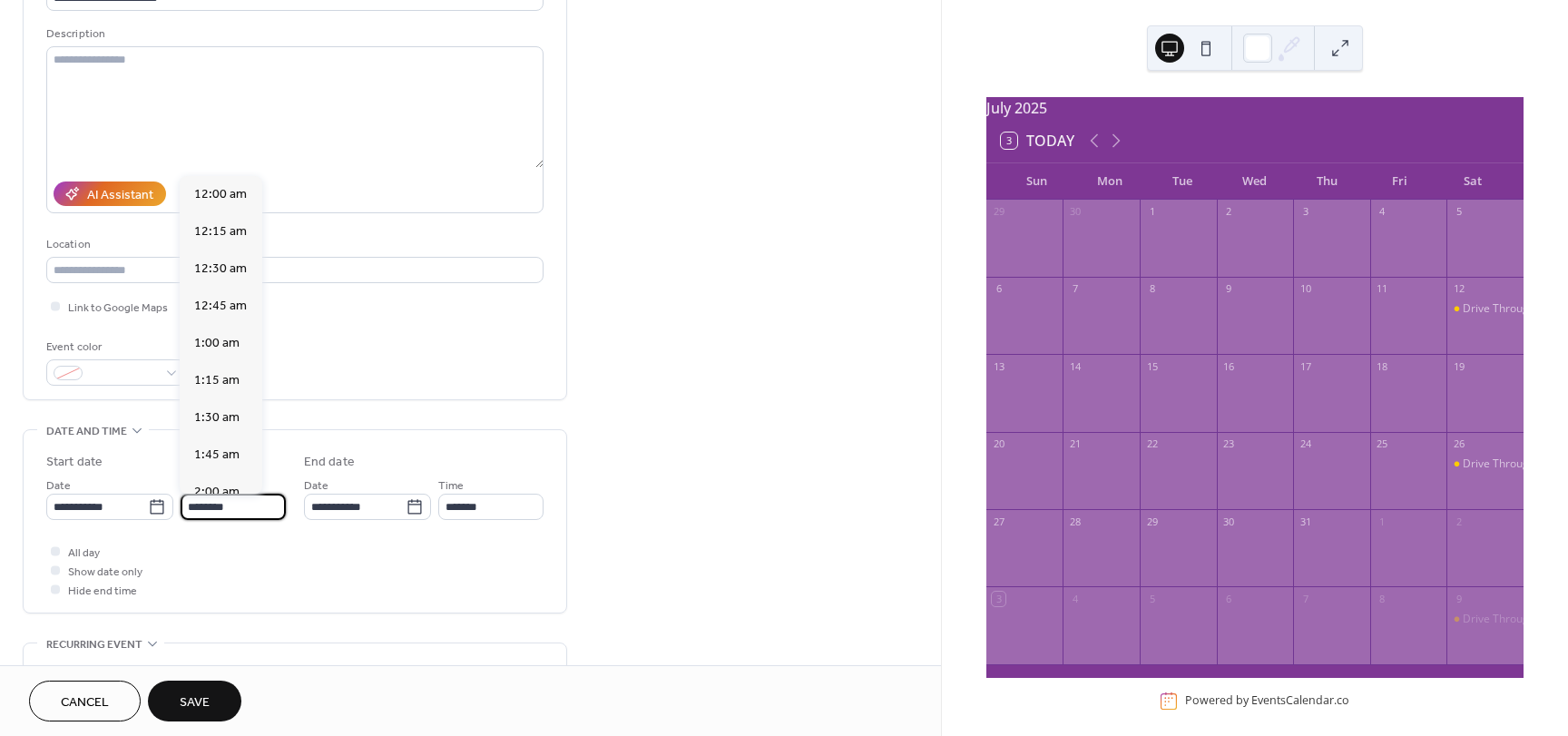 scroll, scrollTop: 1786, scrollLeft: 0, axis: vertical 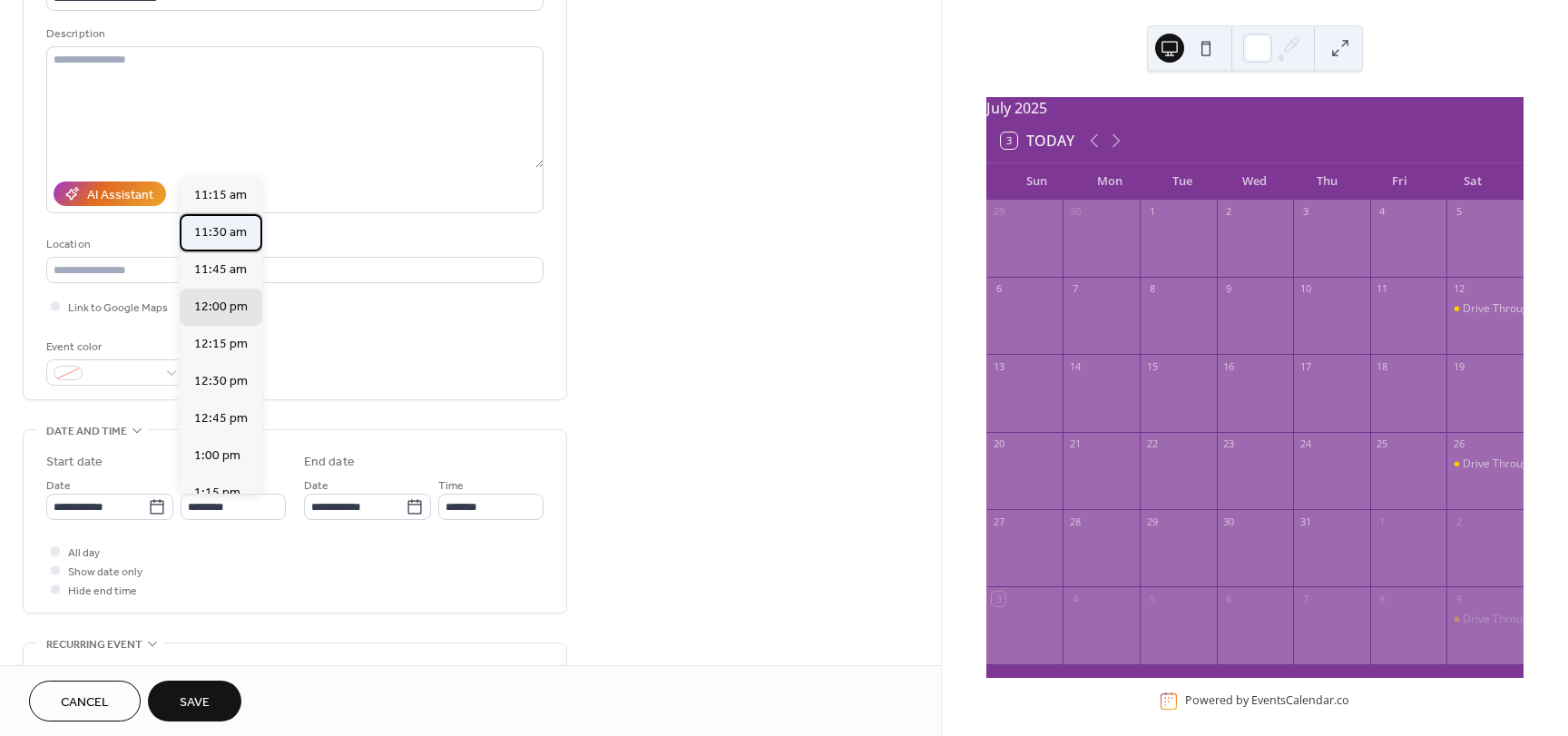 click on "11:30 am" at bounding box center (220, 232) 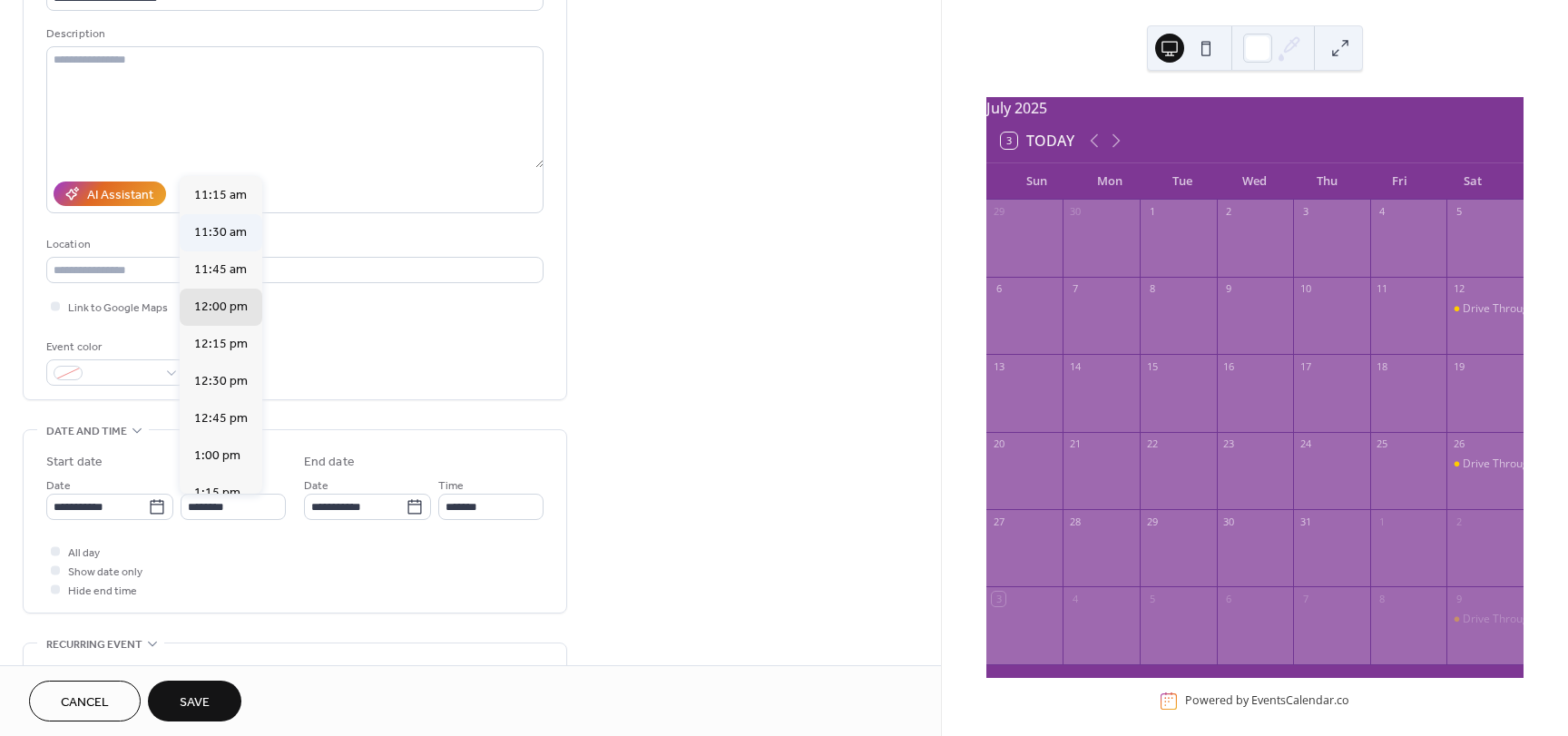 type on "********" 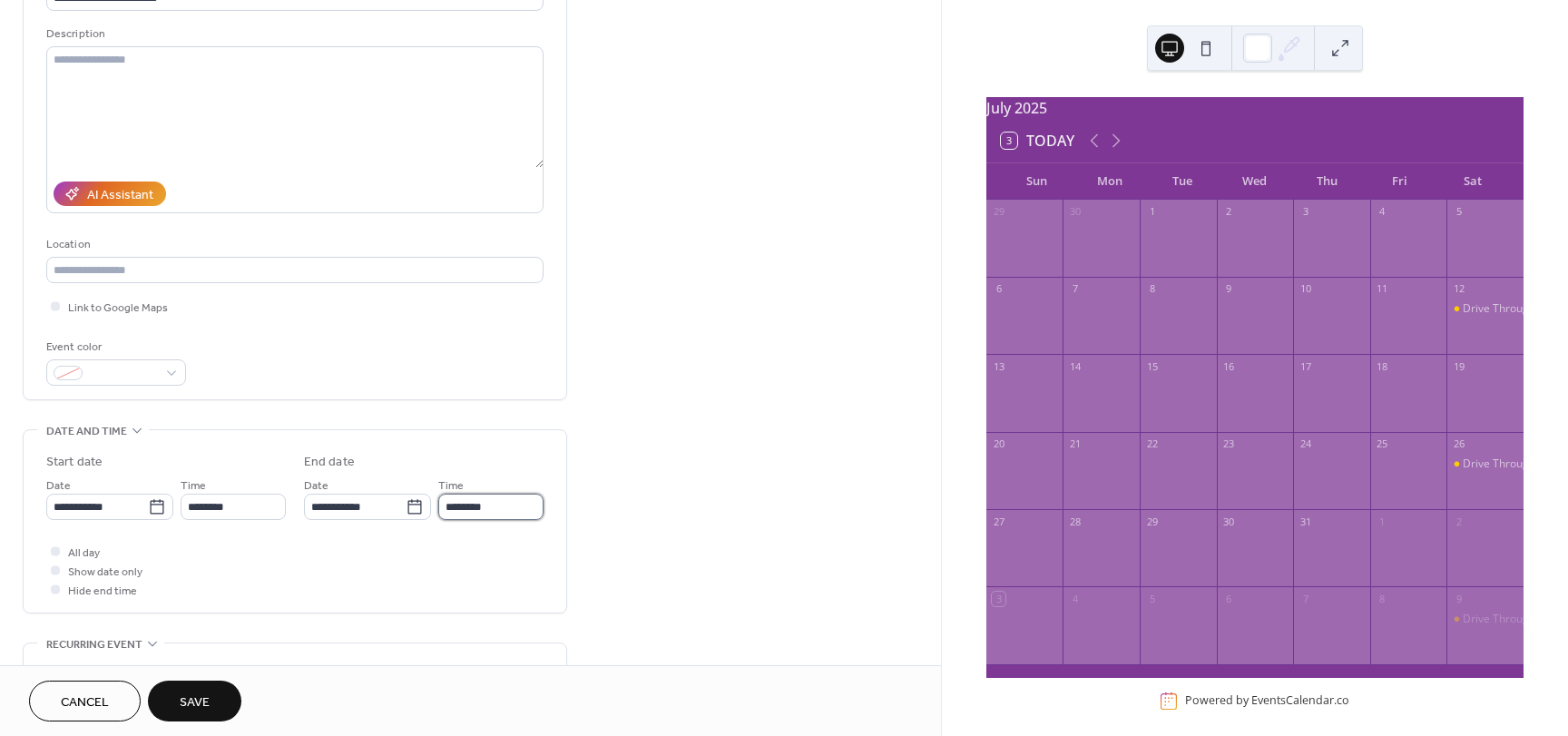 click on "********" at bounding box center (491, 506) 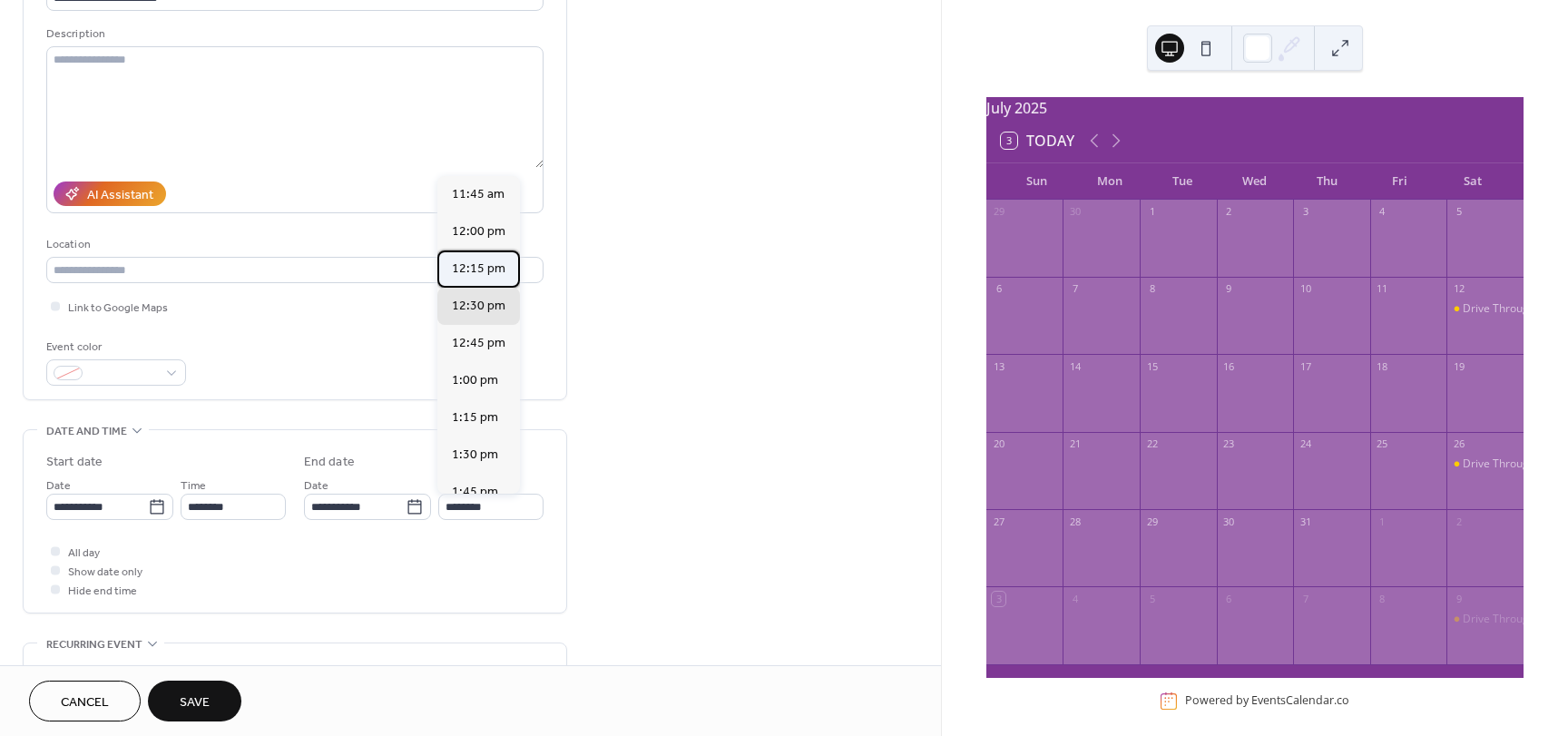 drag, startPoint x: 515, startPoint y: 252, endPoint x: 514, endPoint y: 274, distance: 22.022716 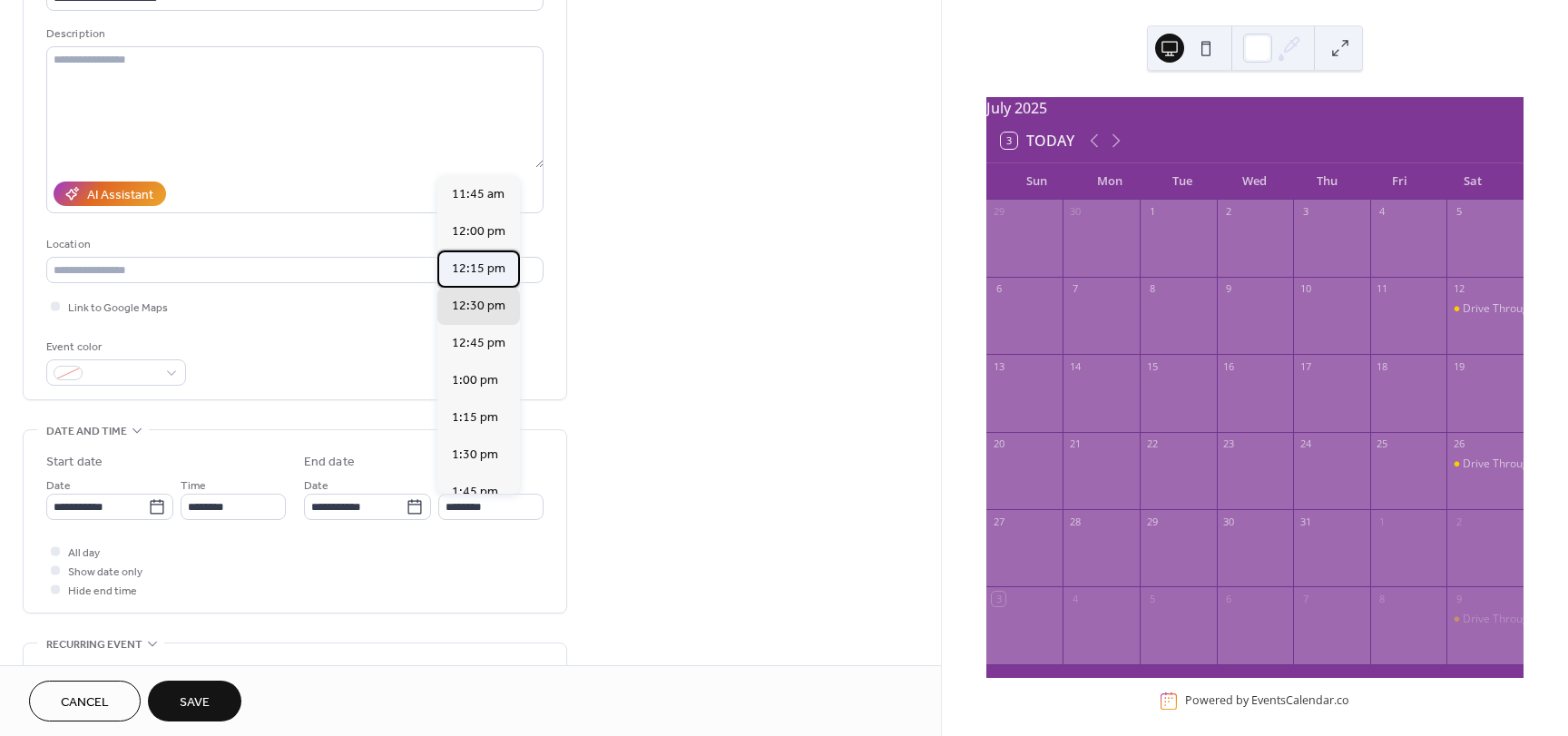 click on "12:15 pm" at bounding box center (478, 269) 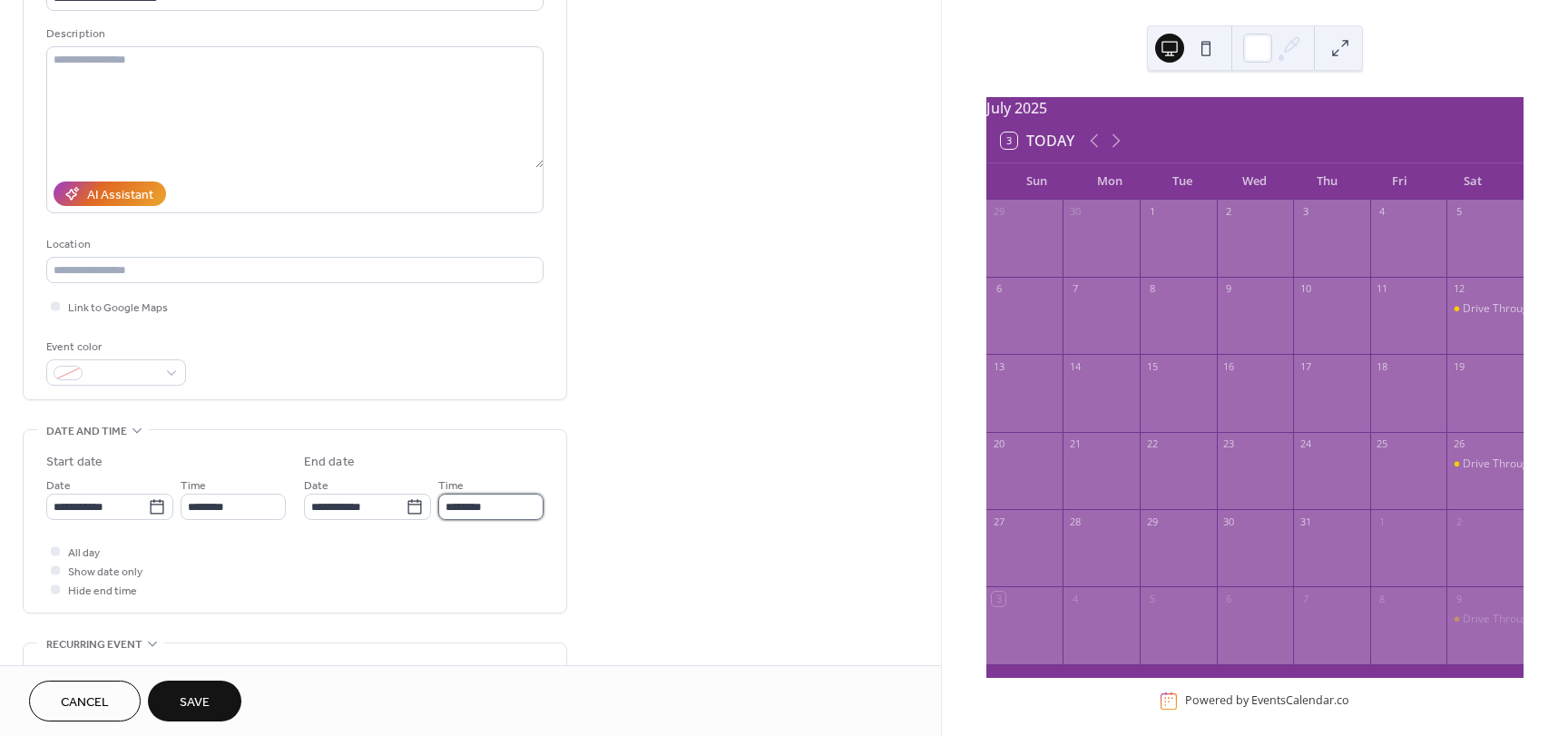 click on "********" at bounding box center (491, 506) 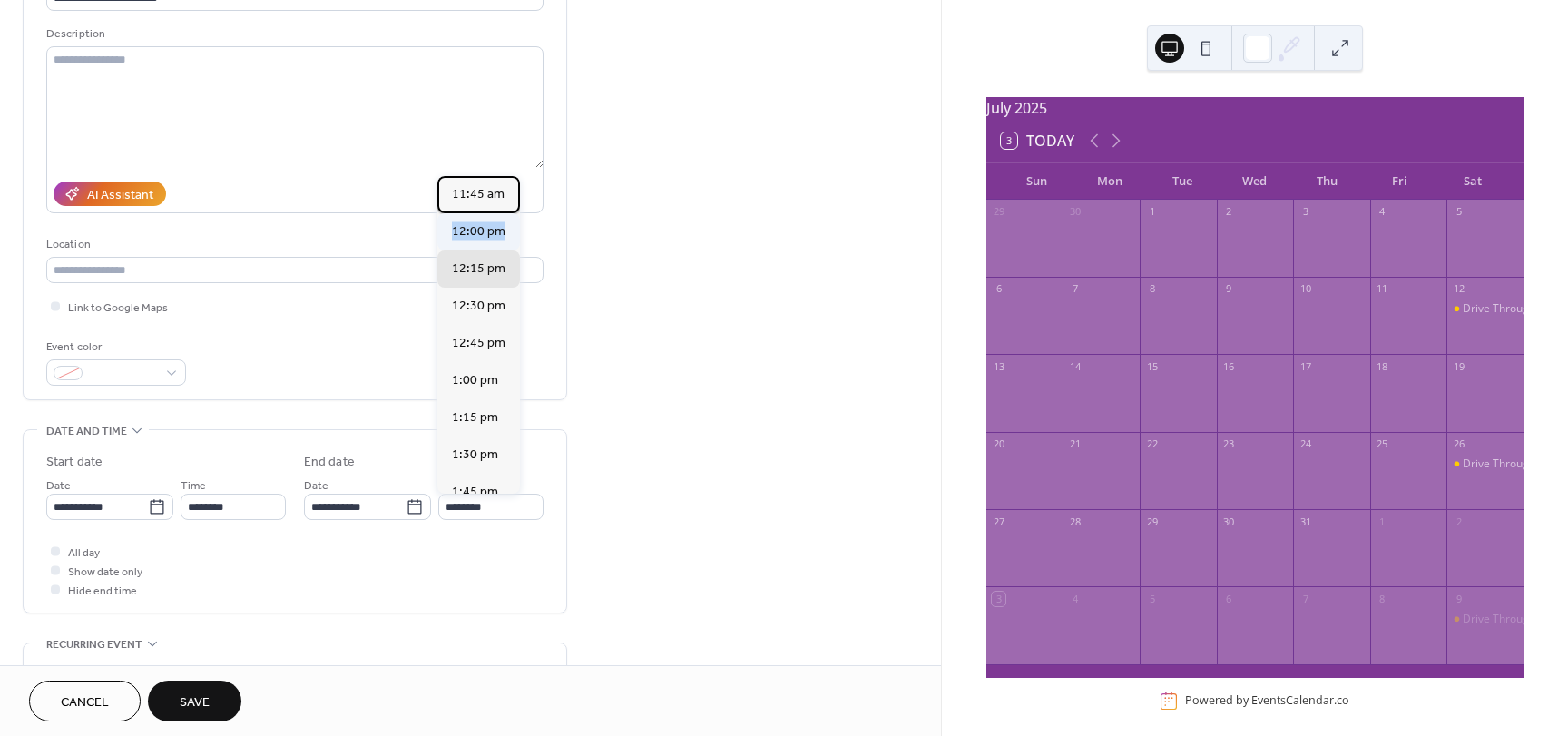 drag, startPoint x: 517, startPoint y: 202, endPoint x: 514, endPoint y: 226, distance: 24.186773 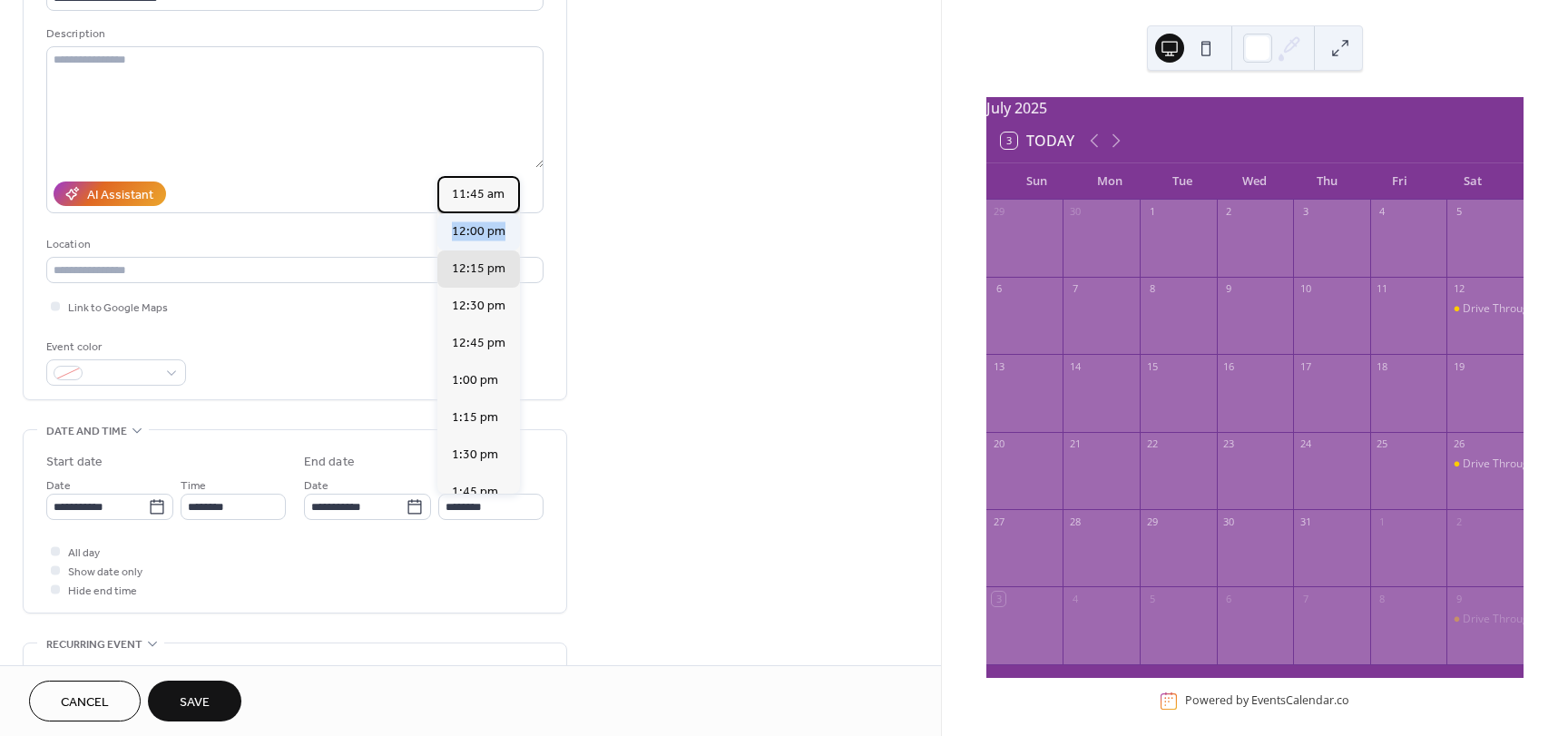 click on "11:45 am 12:00 pm 12:15 pm 12:30 pm 12:45 pm 1:00 pm 1:15 pm 1:30 pm 1:45 pm 2:00 pm 2:15 pm 2:30 pm 2:45 pm 3:00 pm 3:15 pm 3:30 pm 3:45 pm 4:00 pm 4:15 pm 4:30 pm 4:45 pm 5:00 pm 5:15 pm 5:30 pm 5:45 pm 6:00 pm 6:15 pm 6:30 pm 6:45 pm 7:00 pm 7:15 pm 7:30 pm 7:45 pm 8:00 pm 8:15 pm 8:30 pm 8:45 pm 9:00 pm 9:15 pm 9:30 pm 9:45 pm 10:00 pm 10:15 pm 10:30 pm 10:45 pm 11:00 pm 11:15 pm 11:30 pm 11:45 pm" at bounding box center [478, 335] 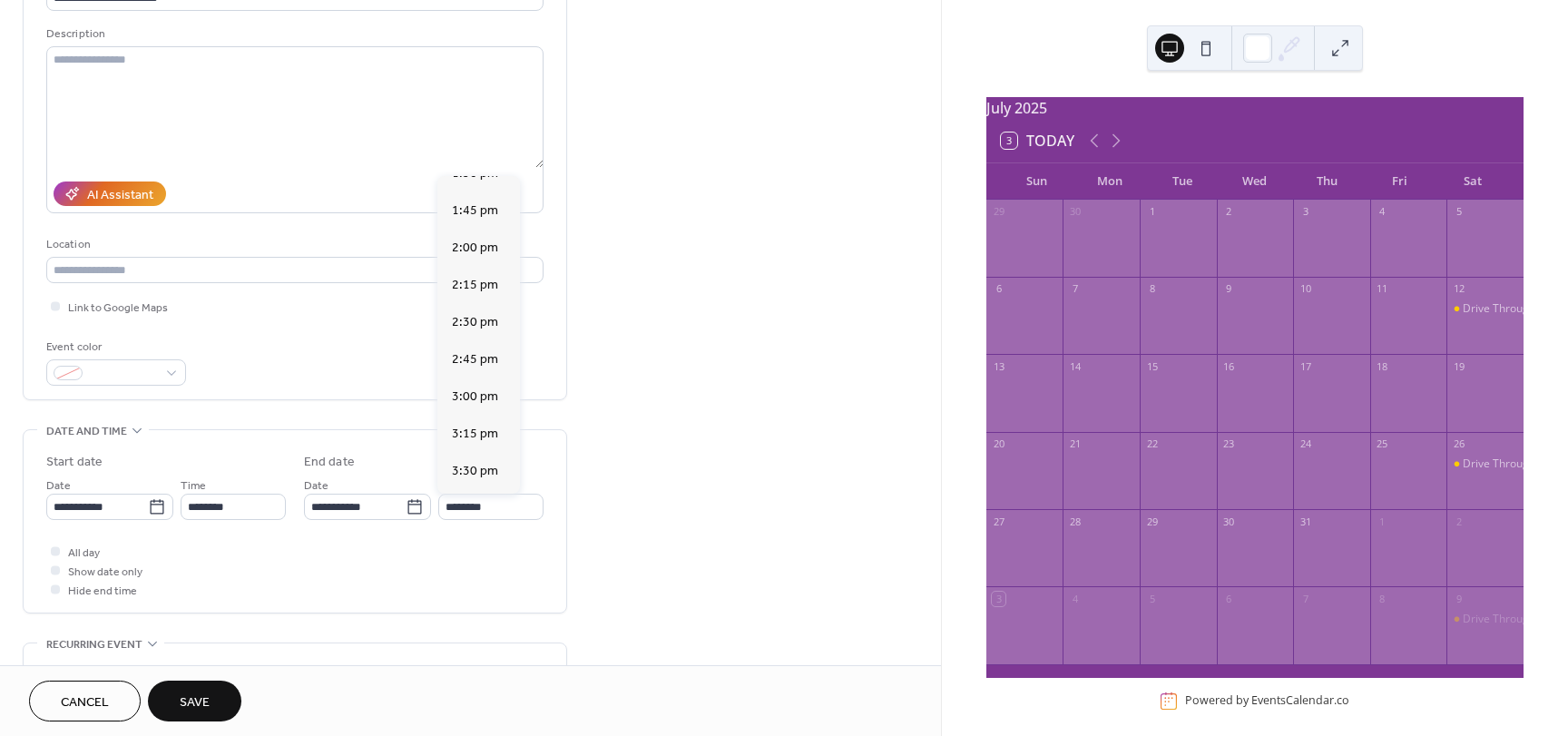 scroll, scrollTop: 343, scrollLeft: 0, axis: vertical 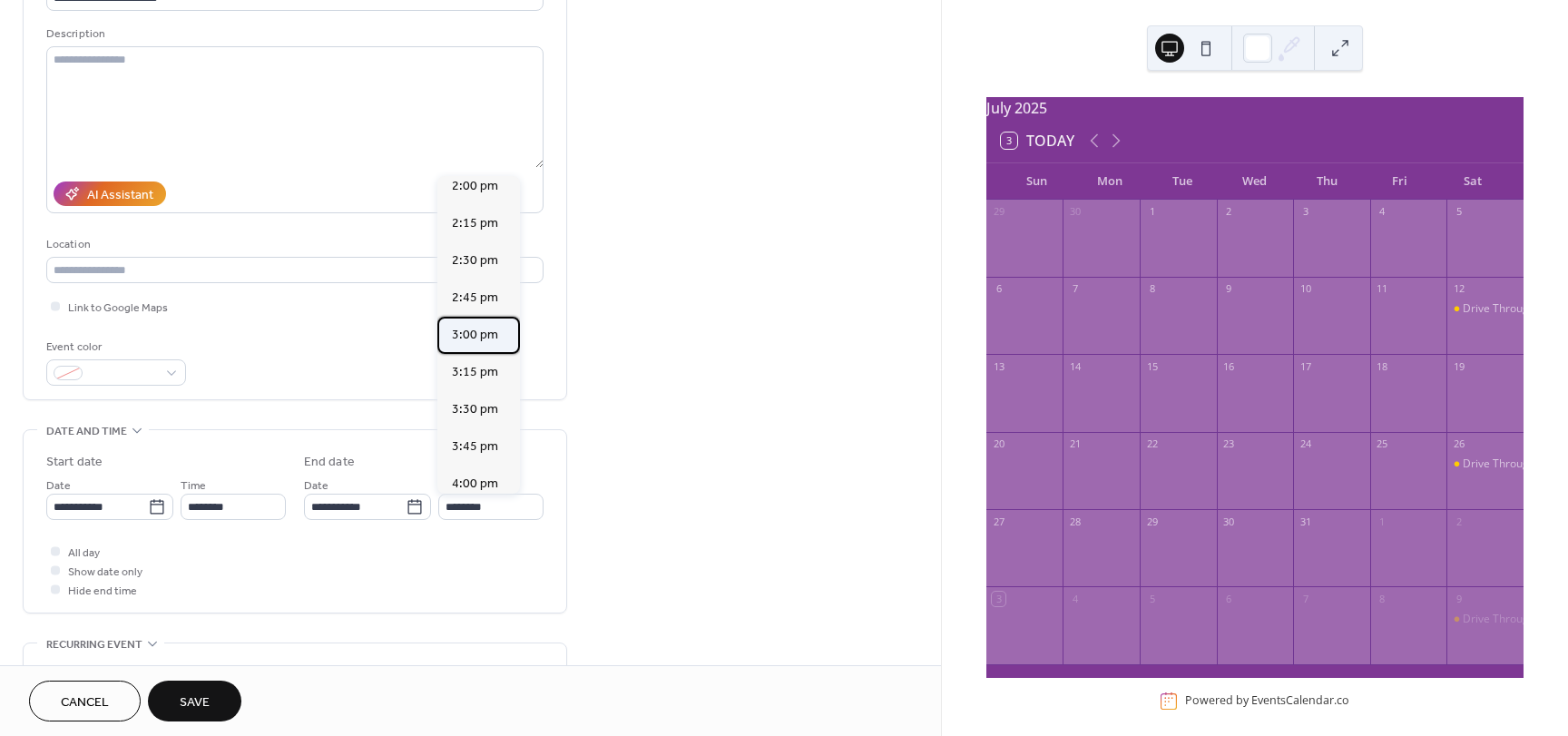 click on "3:00 pm" at bounding box center (475, 335) 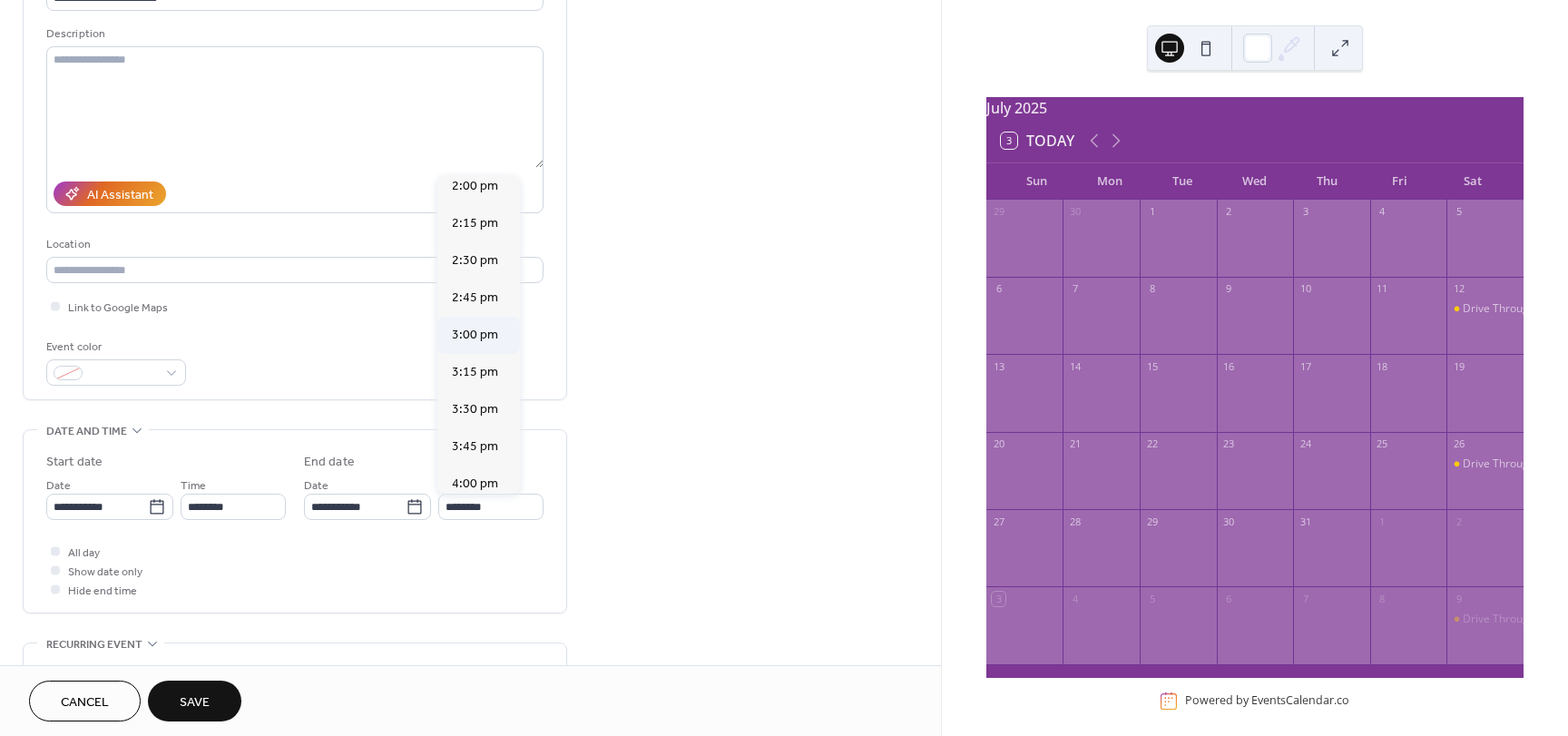 type on "*******" 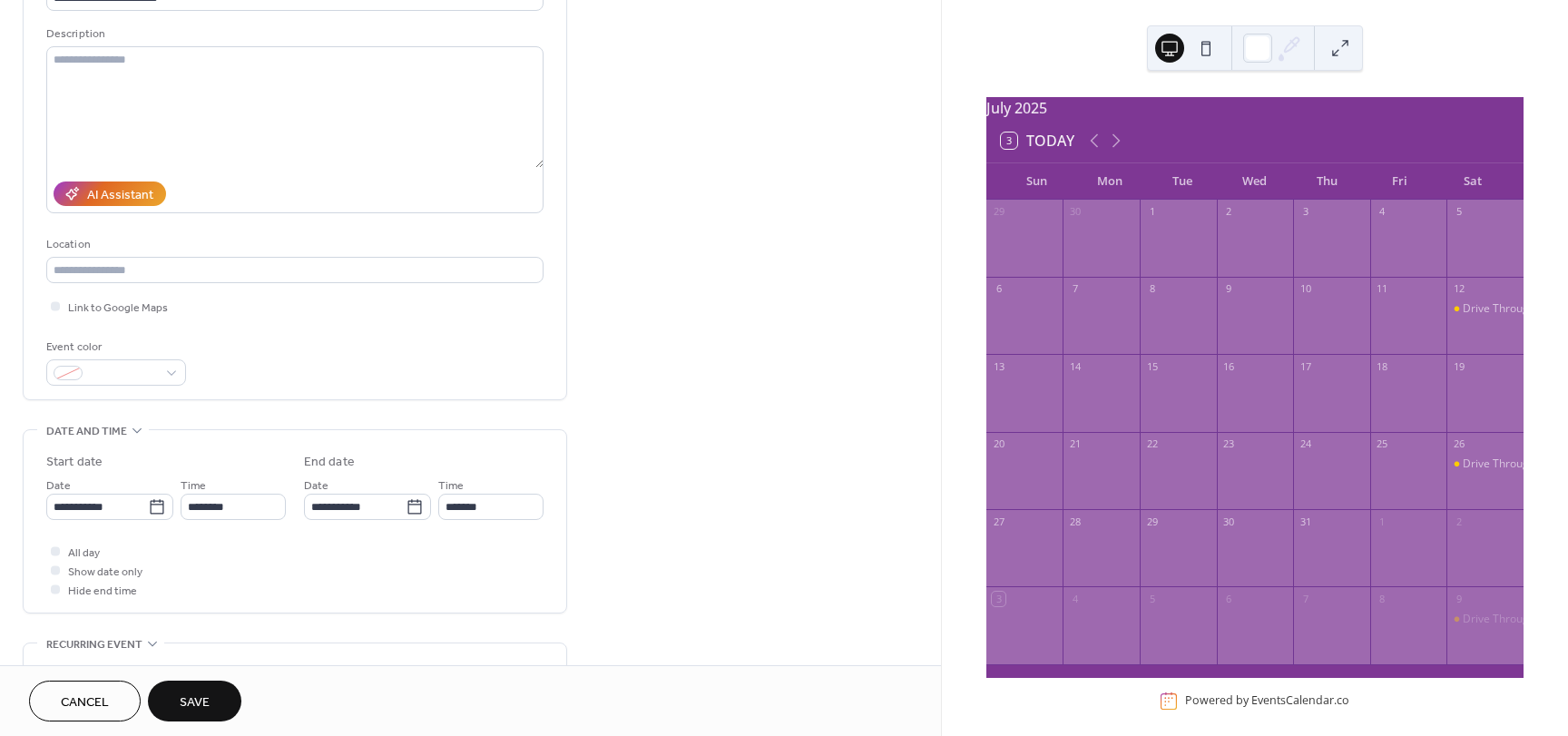 click on "Save" at bounding box center (194, 701) 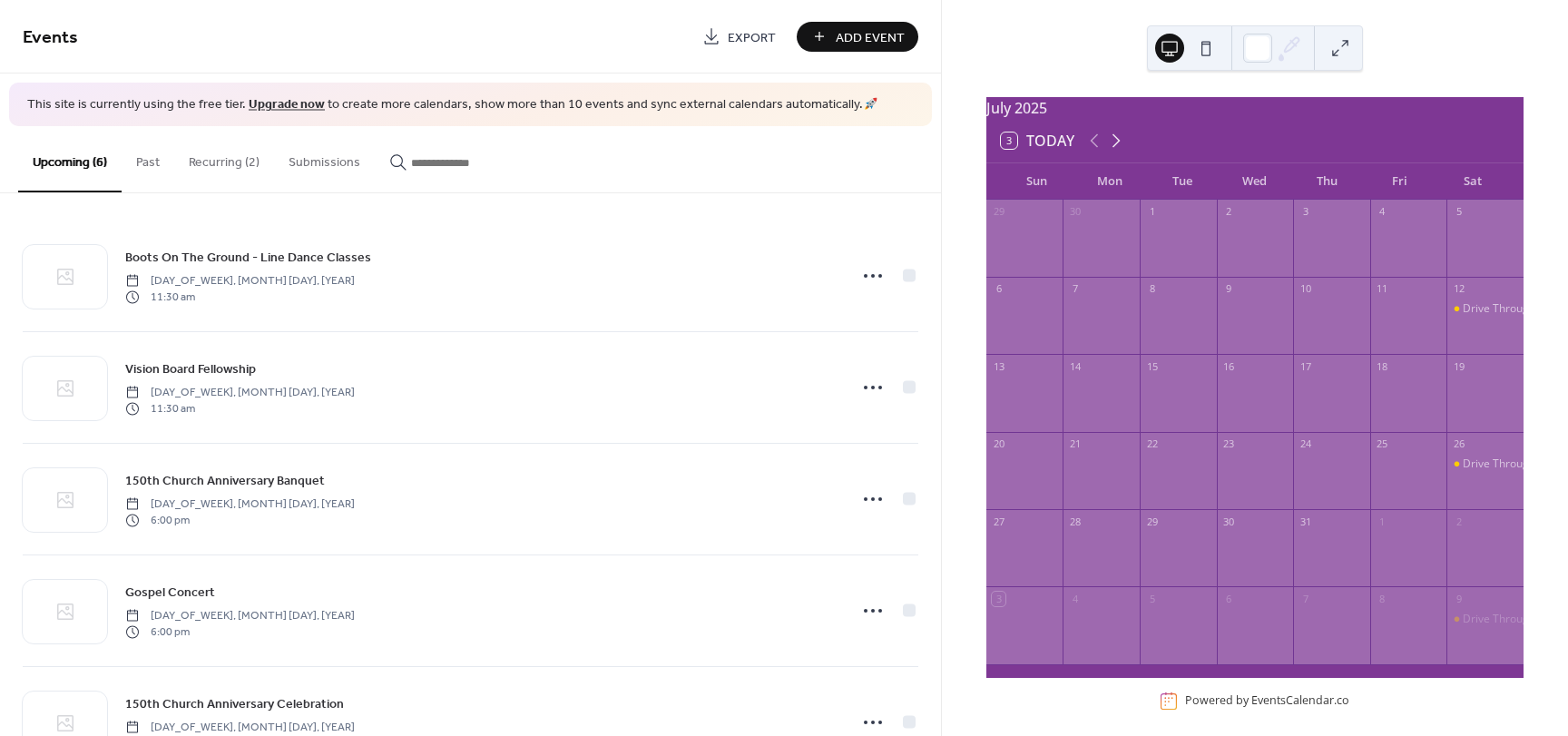 click 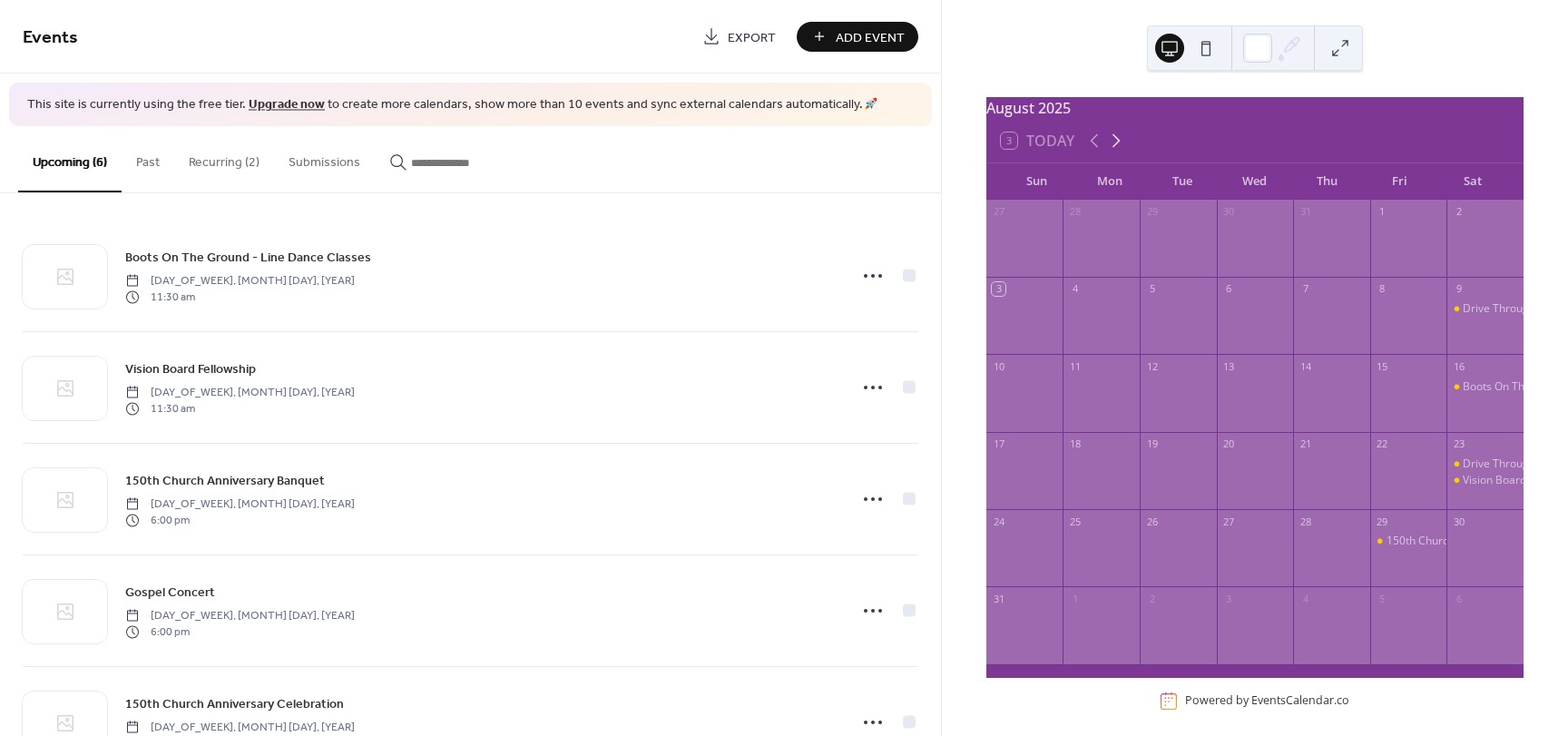 click 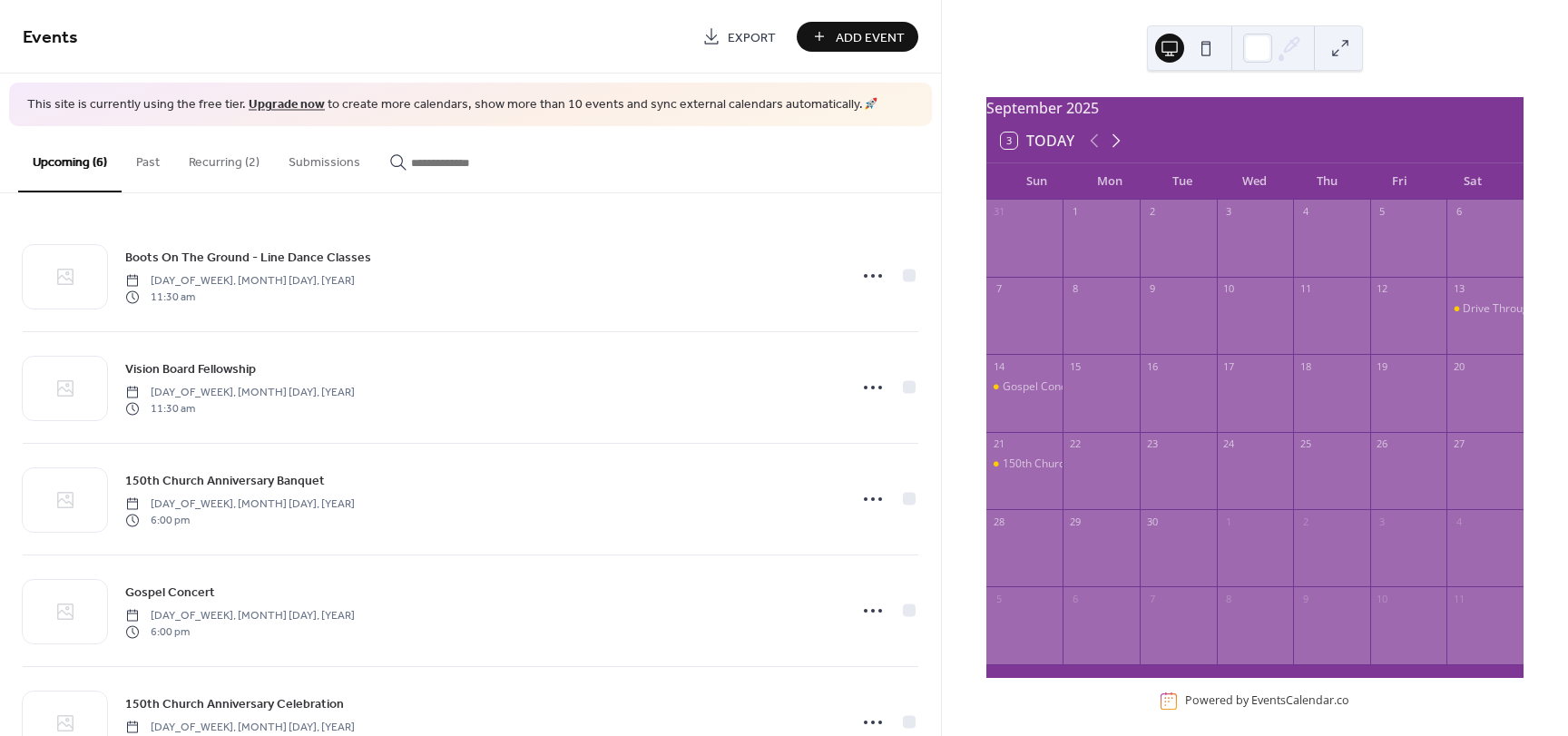click 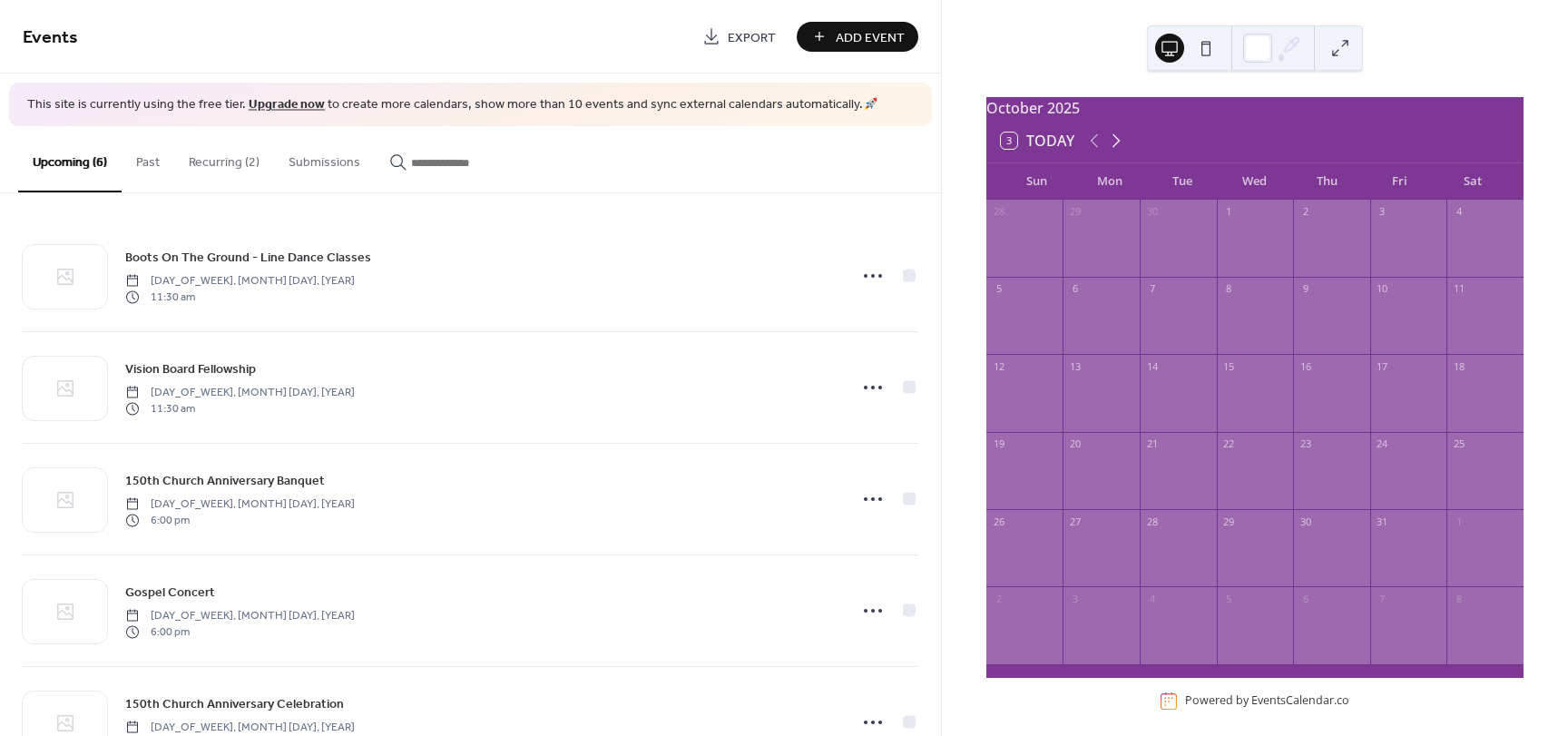 click 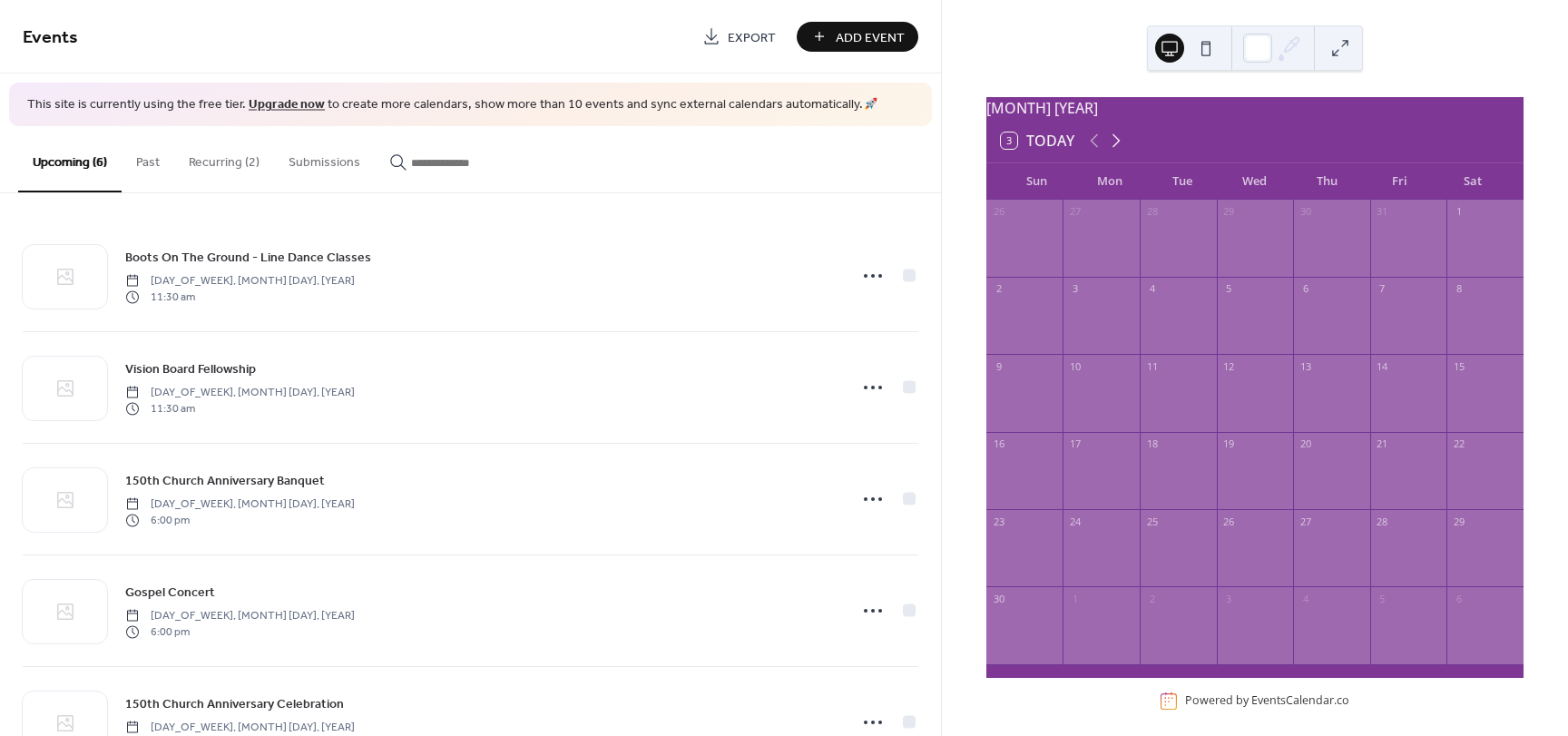 click 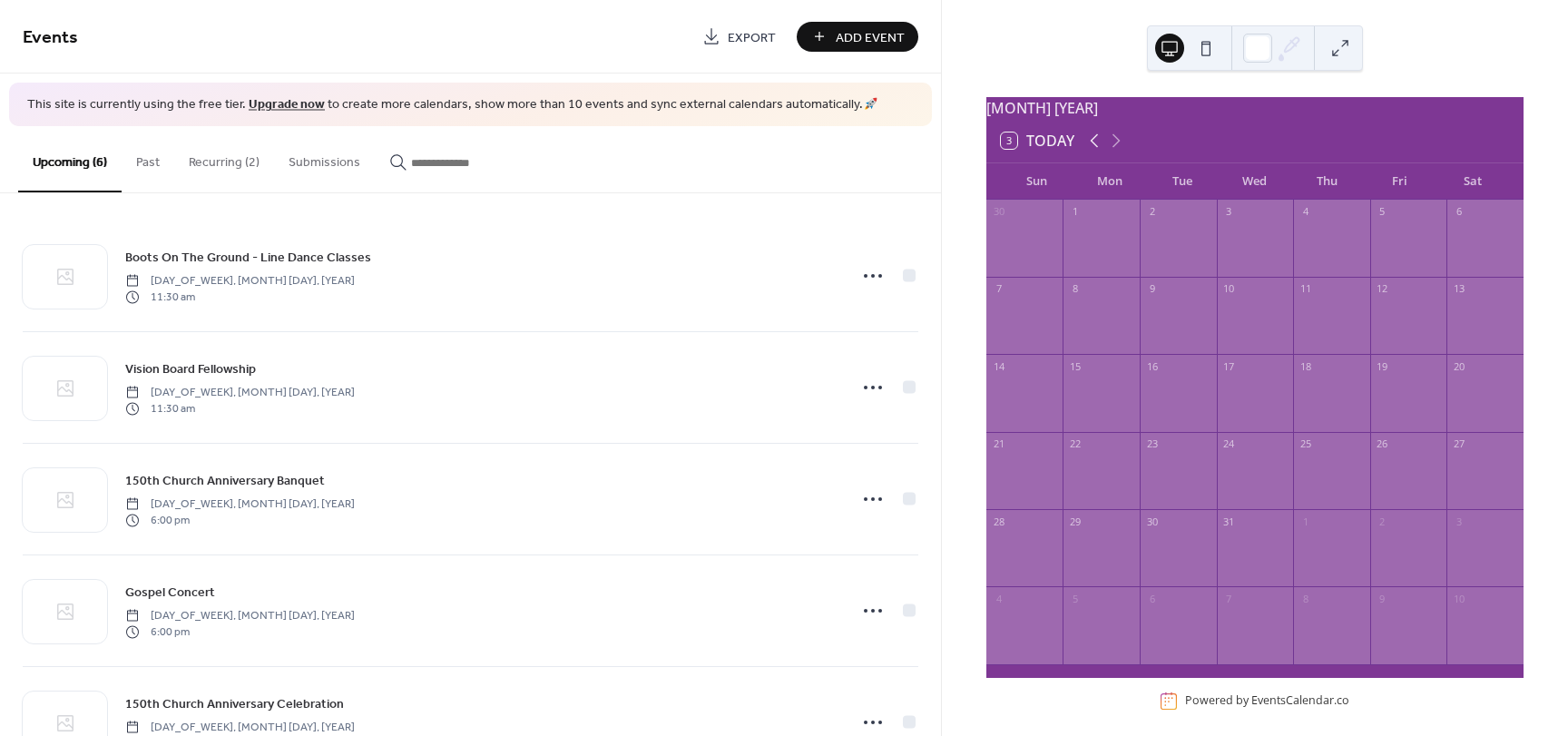 click 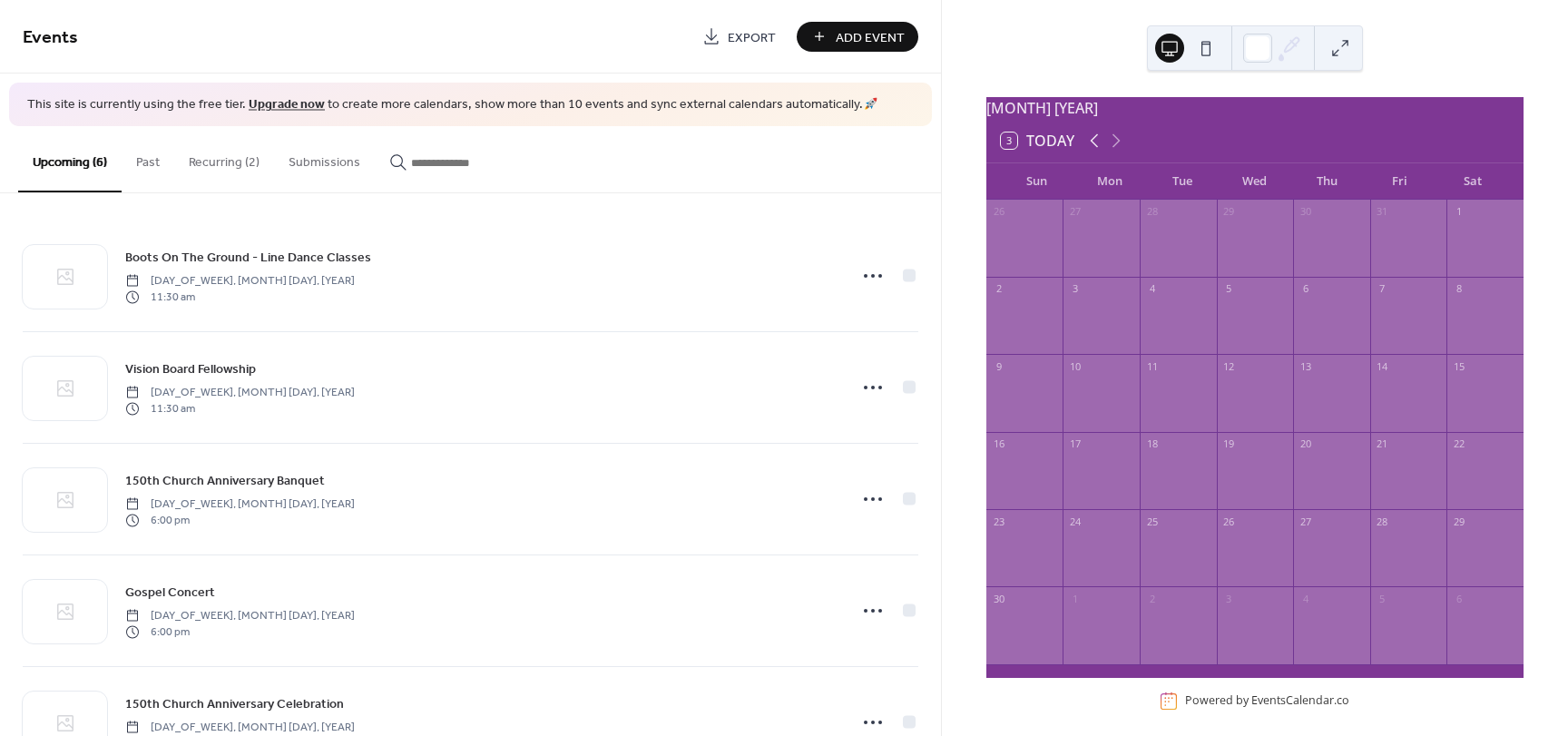 click 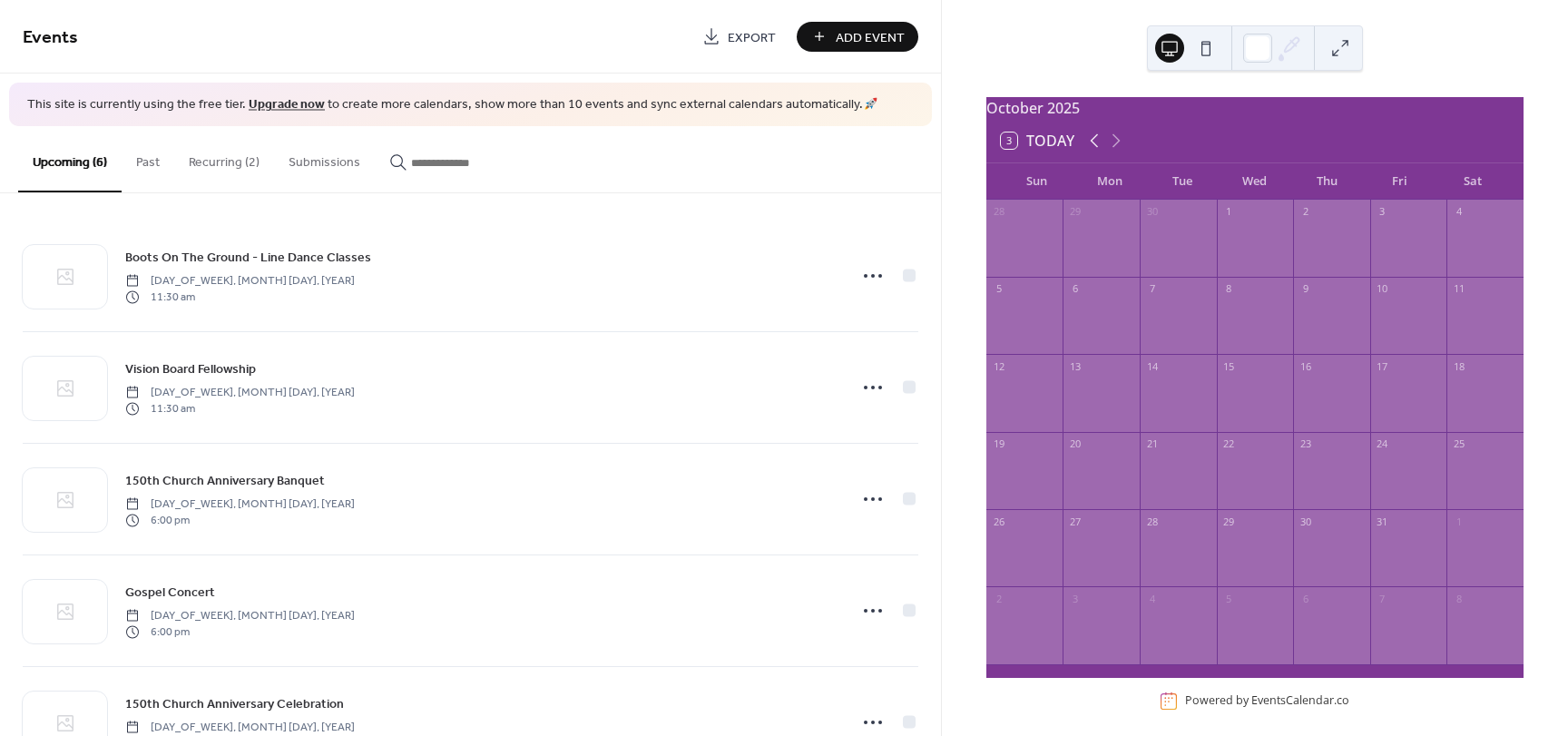 click 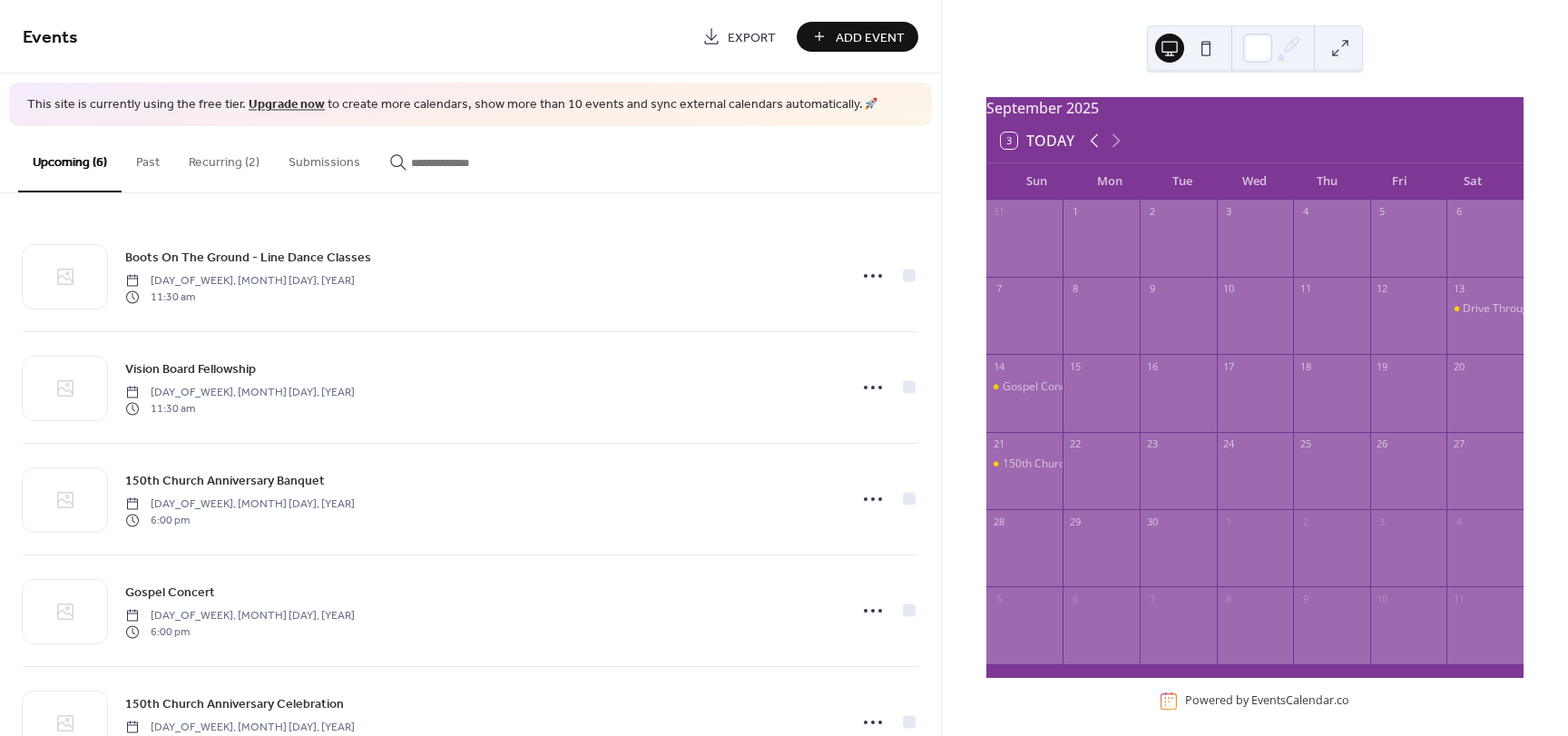 click 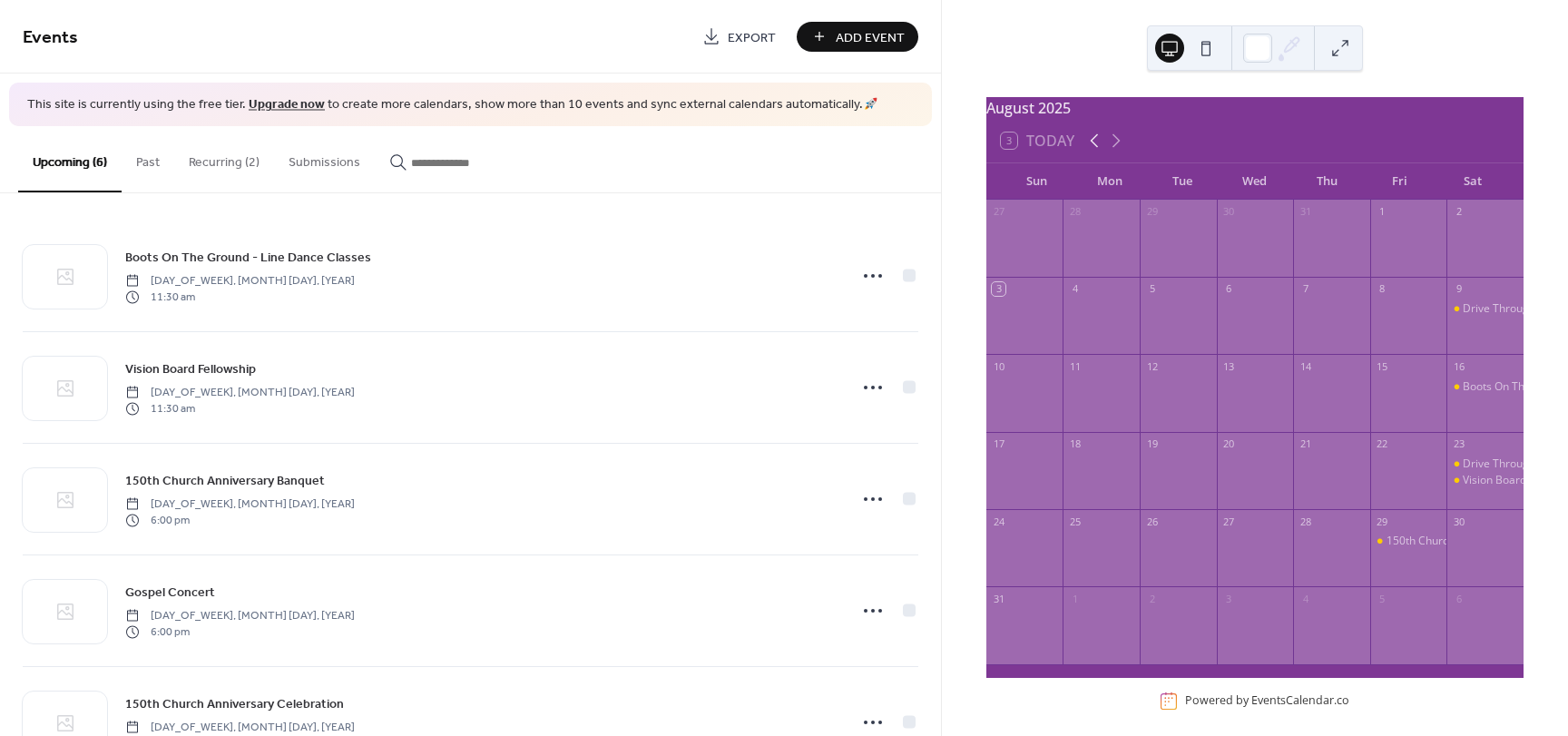 click 